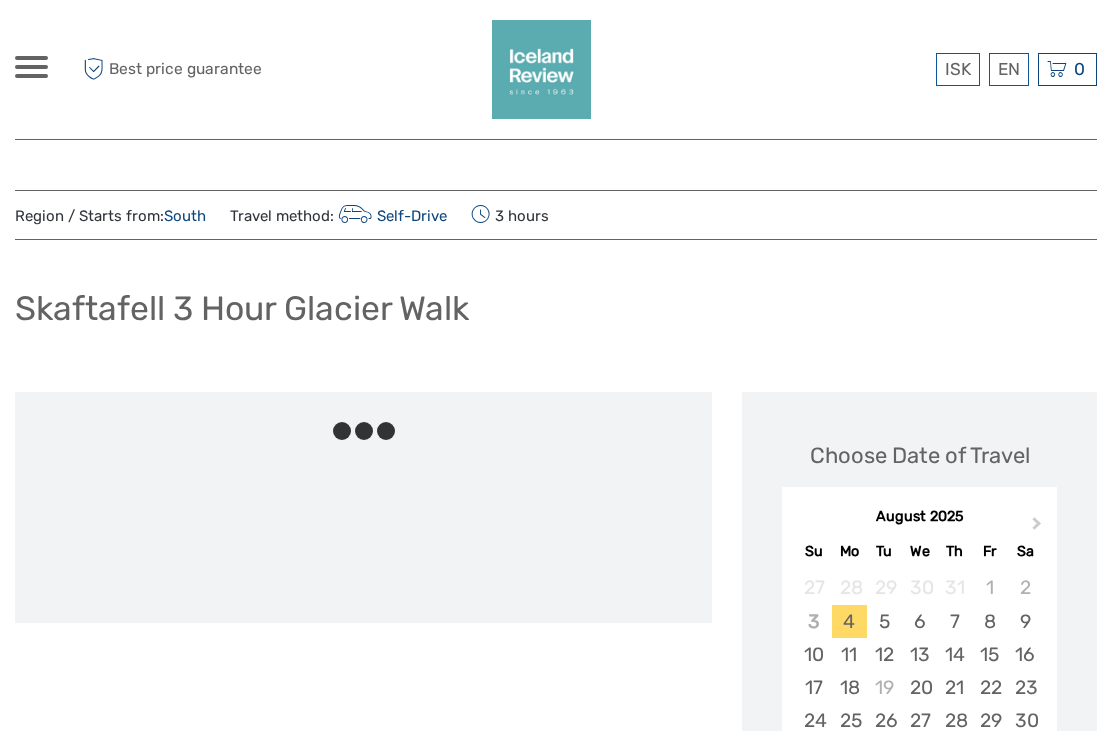 scroll, scrollTop: 103, scrollLeft: 0, axis: vertical 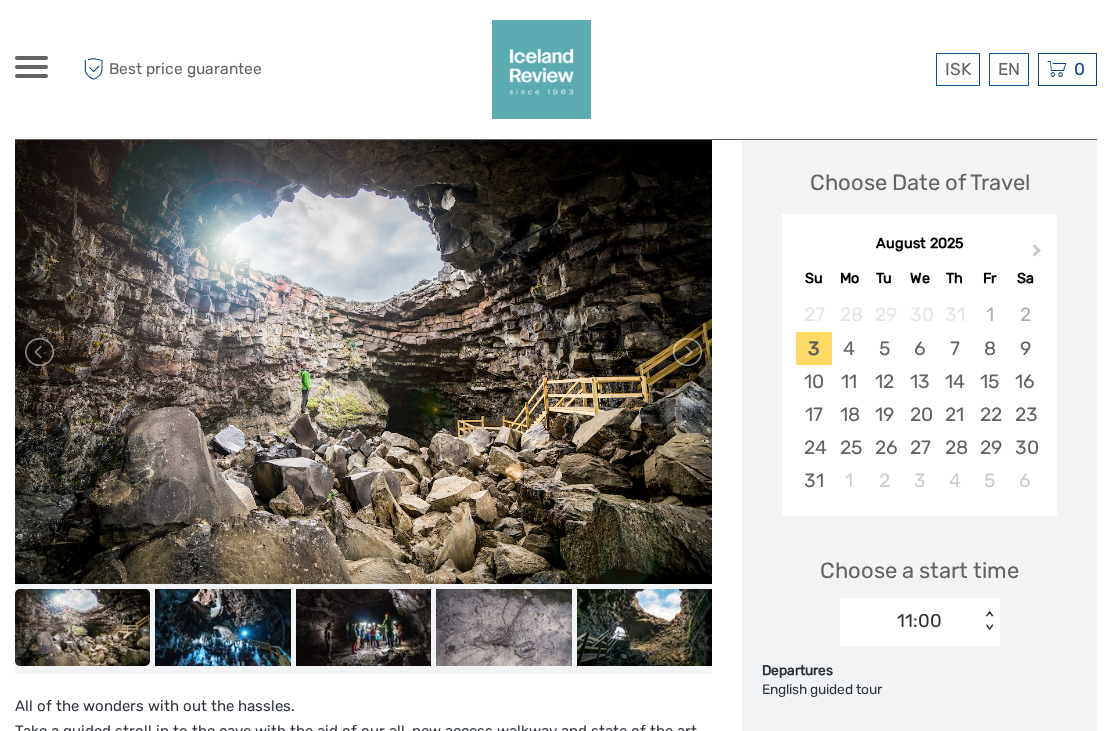 click at bounding box center [82, 627] 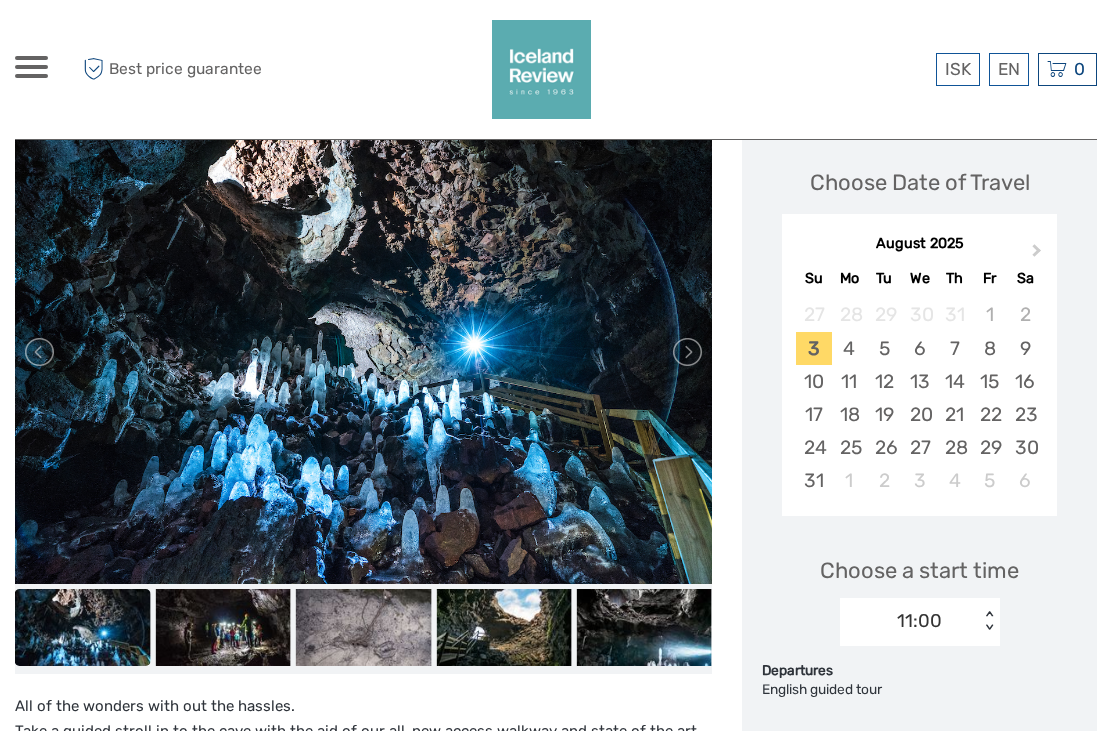 click at bounding box center [222, 627] 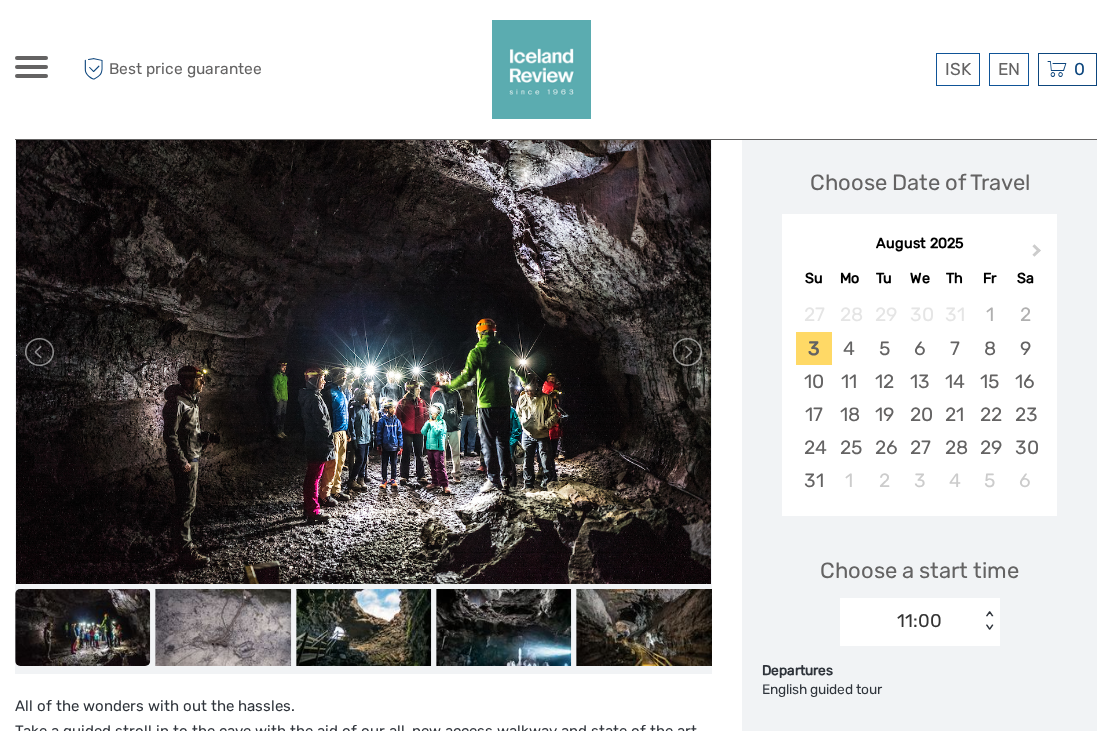 click at bounding box center (363, 627) 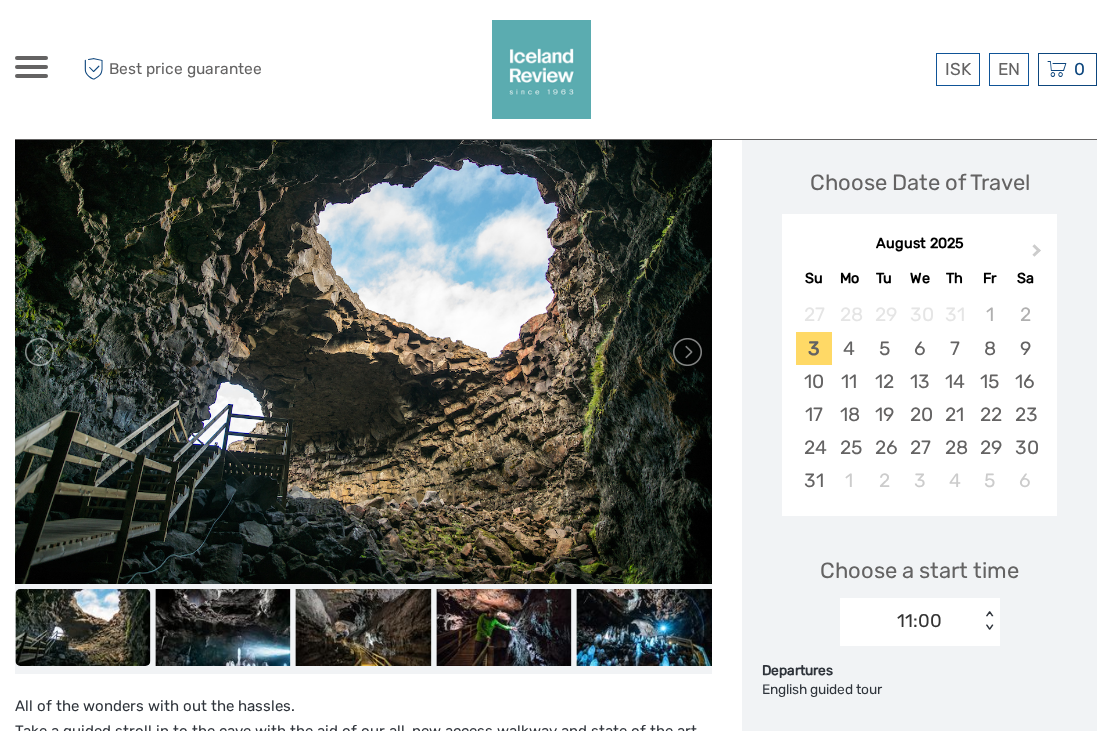 click at bounding box center (363, 627) 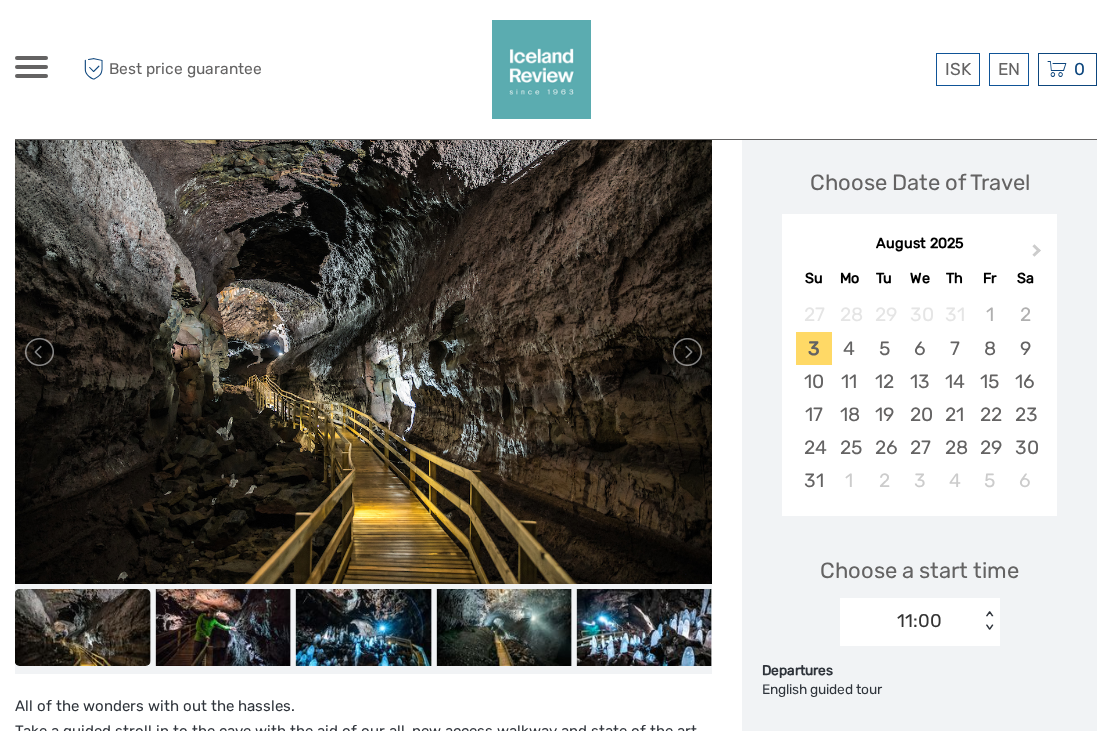 click at bounding box center (363, 627) 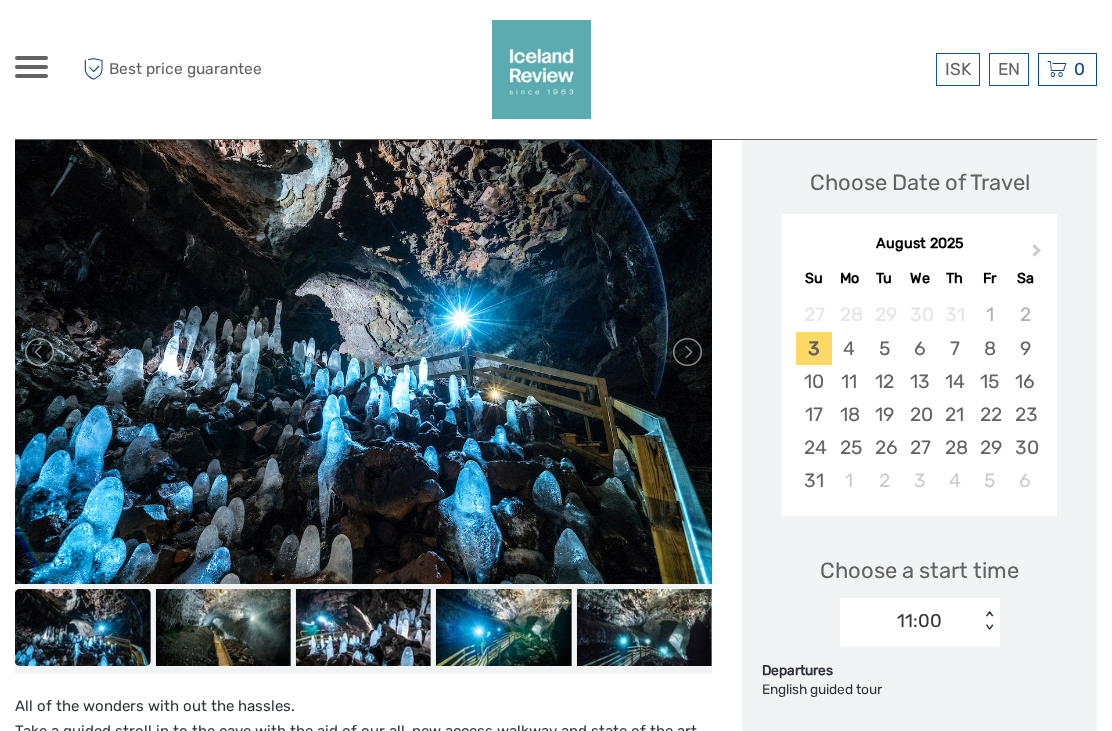 click at bounding box center [363, 627] 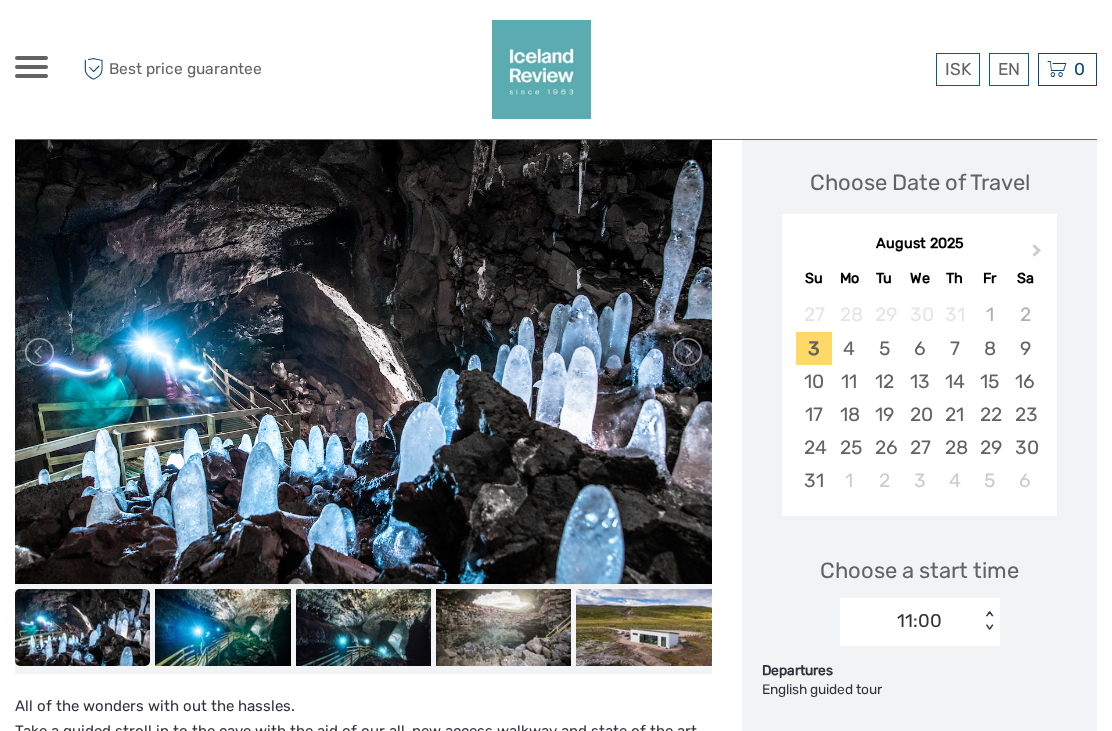 click at bounding box center [363, 627] 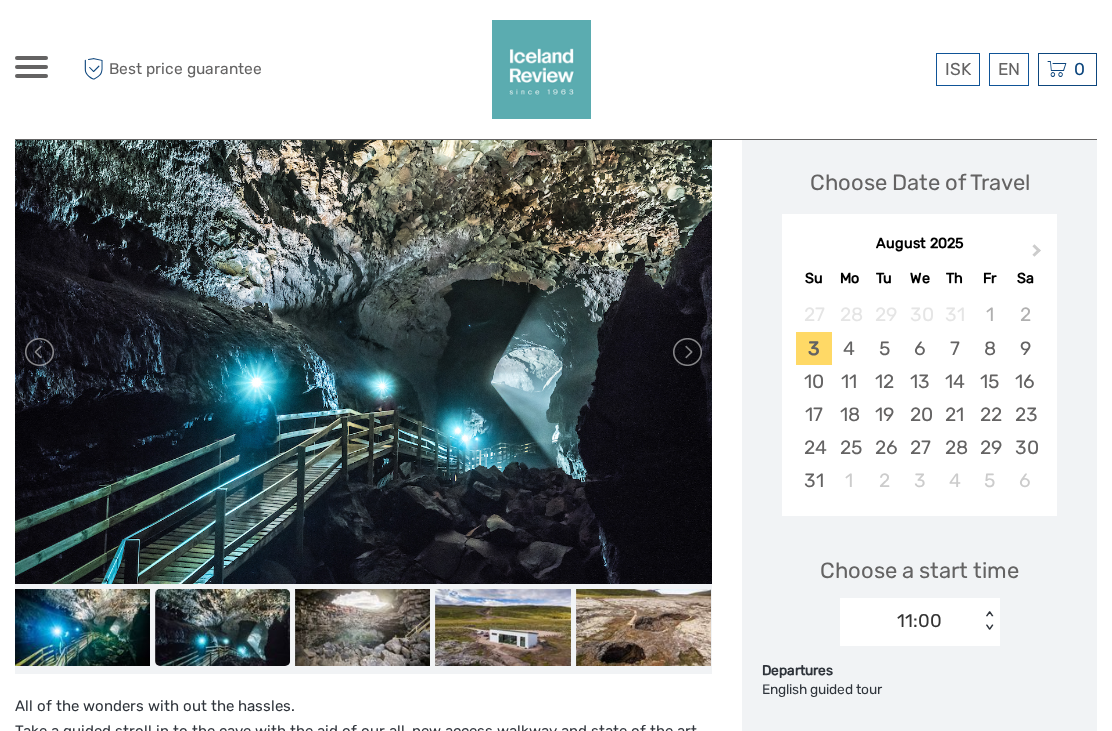 click at bounding box center (362, 627) 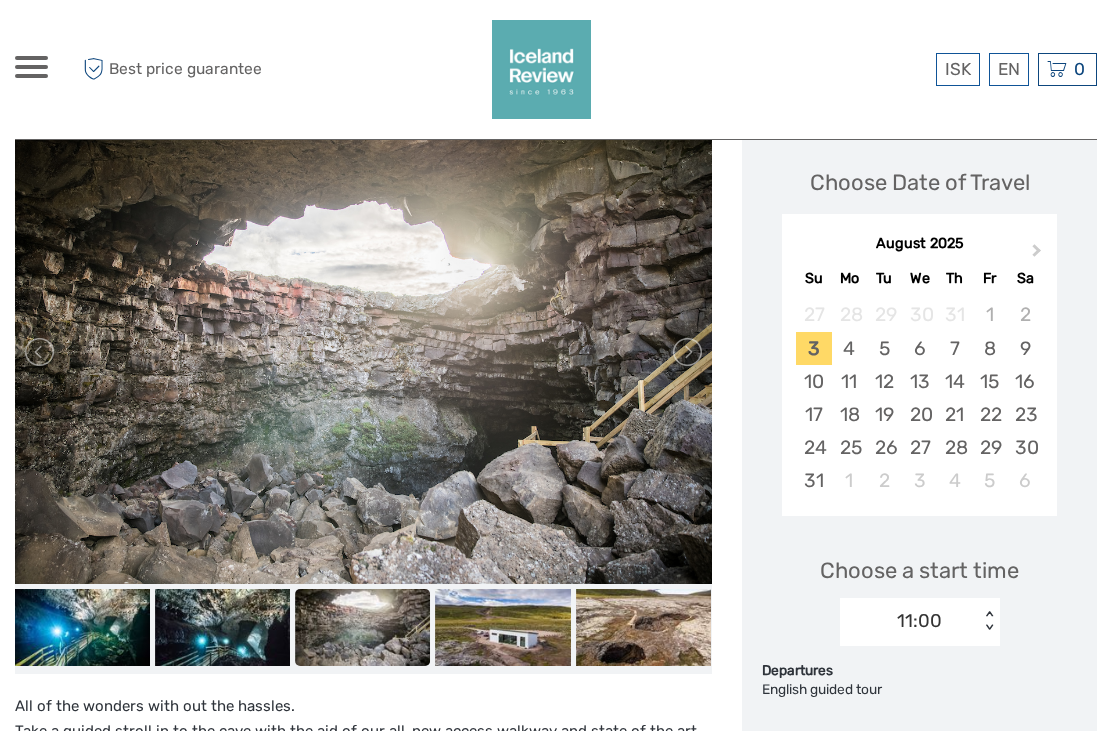 click at bounding box center [503, 627] 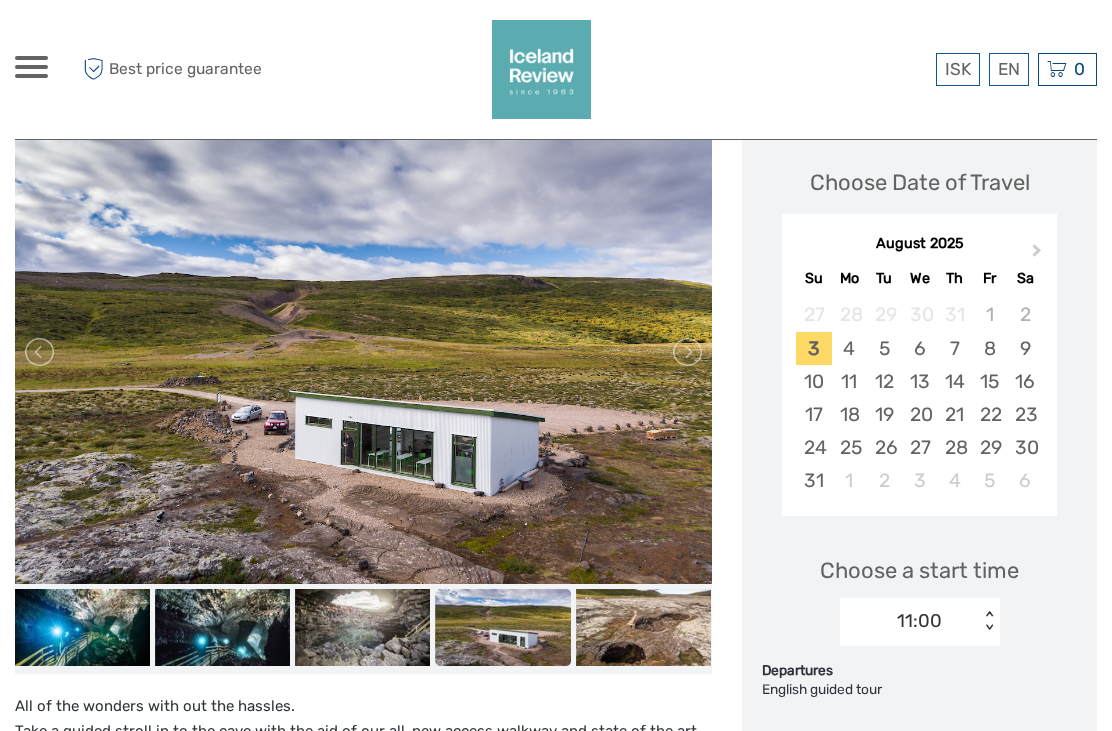 click at bounding box center [643, 627] 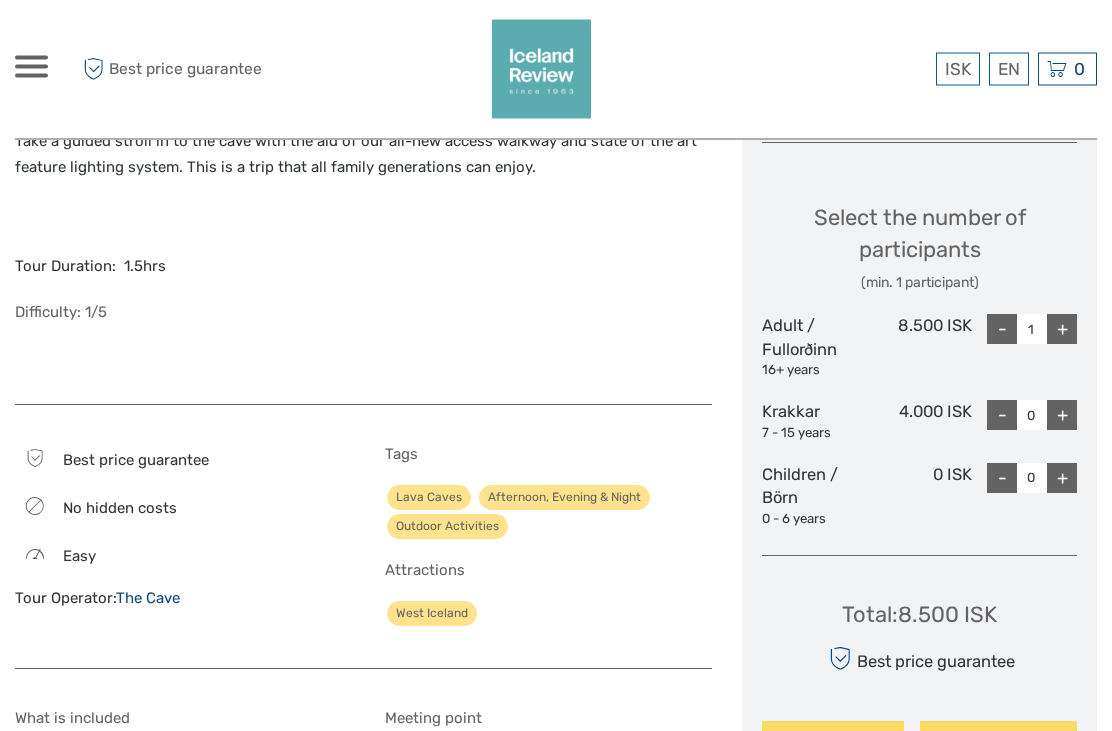 click on "+" at bounding box center (1062, 330) 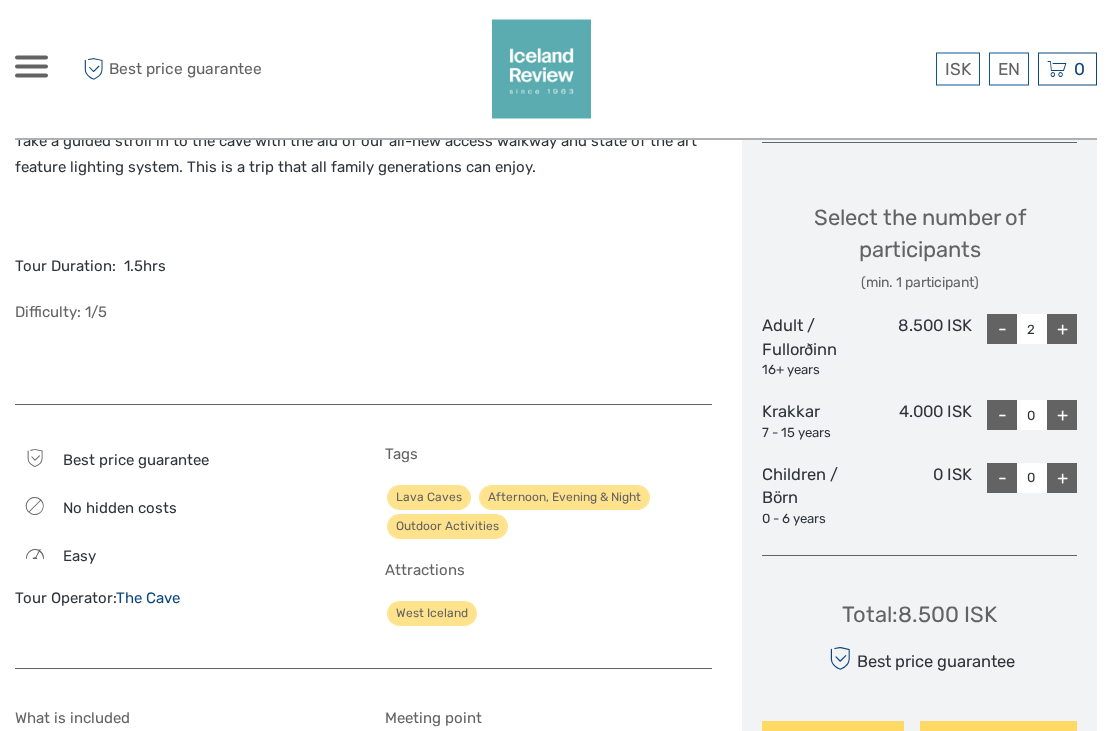 scroll, scrollTop: 863, scrollLeft: 0, axis: vertical 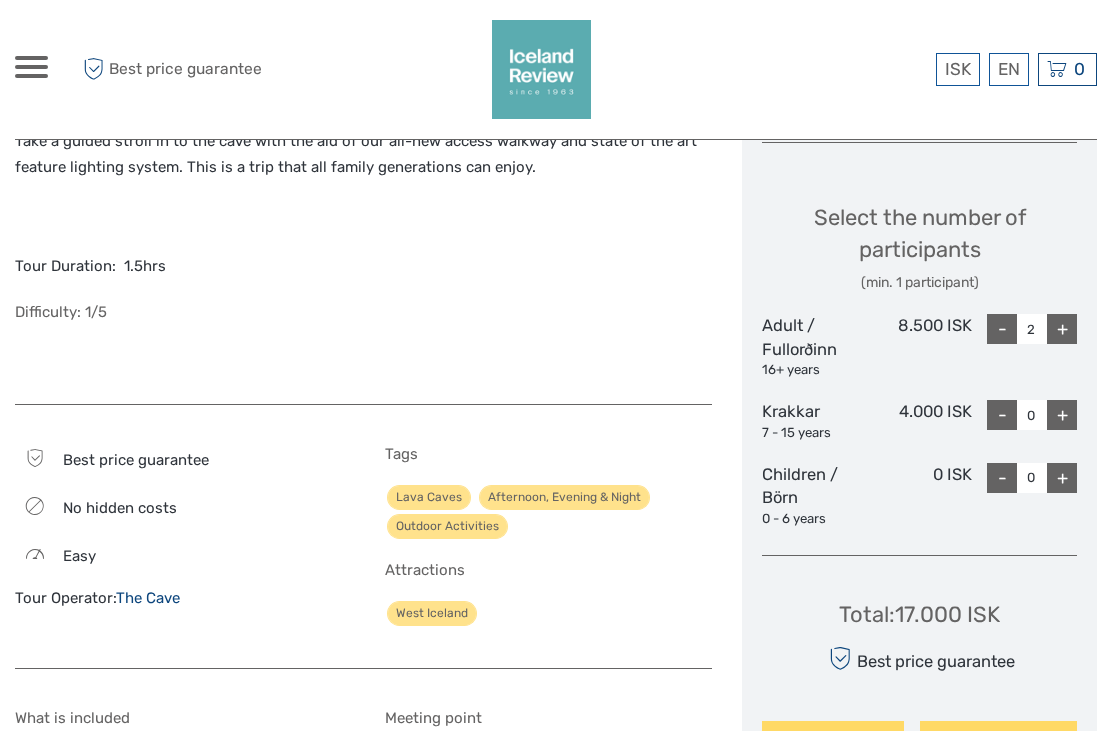click on "+" at bounding box center [1062, 415] 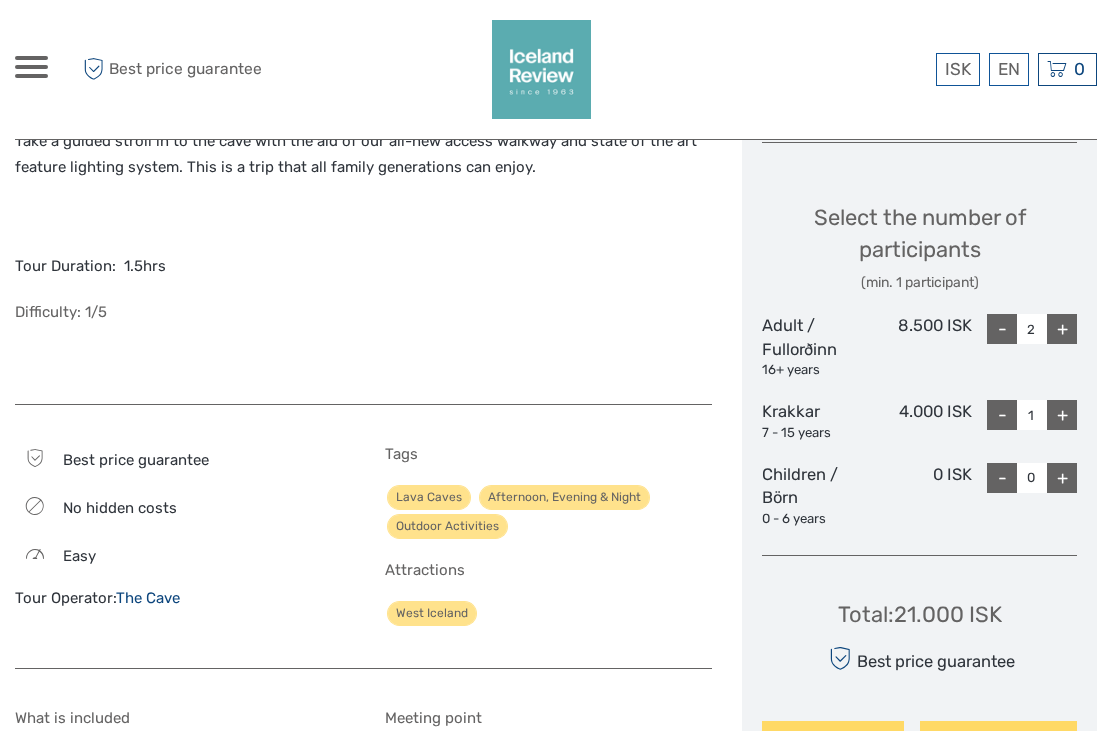 click on "+" at bounding box center (1062, 415) 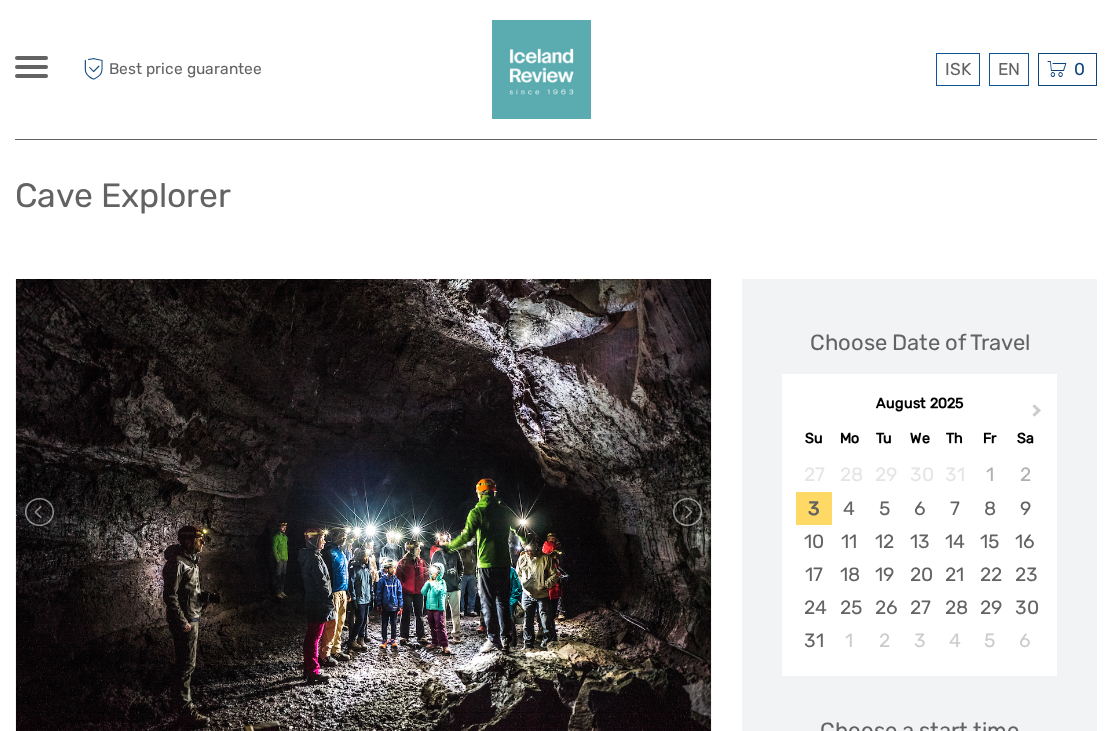 scroll, scrollTop: 0, scrollLeft: 0, axis: both 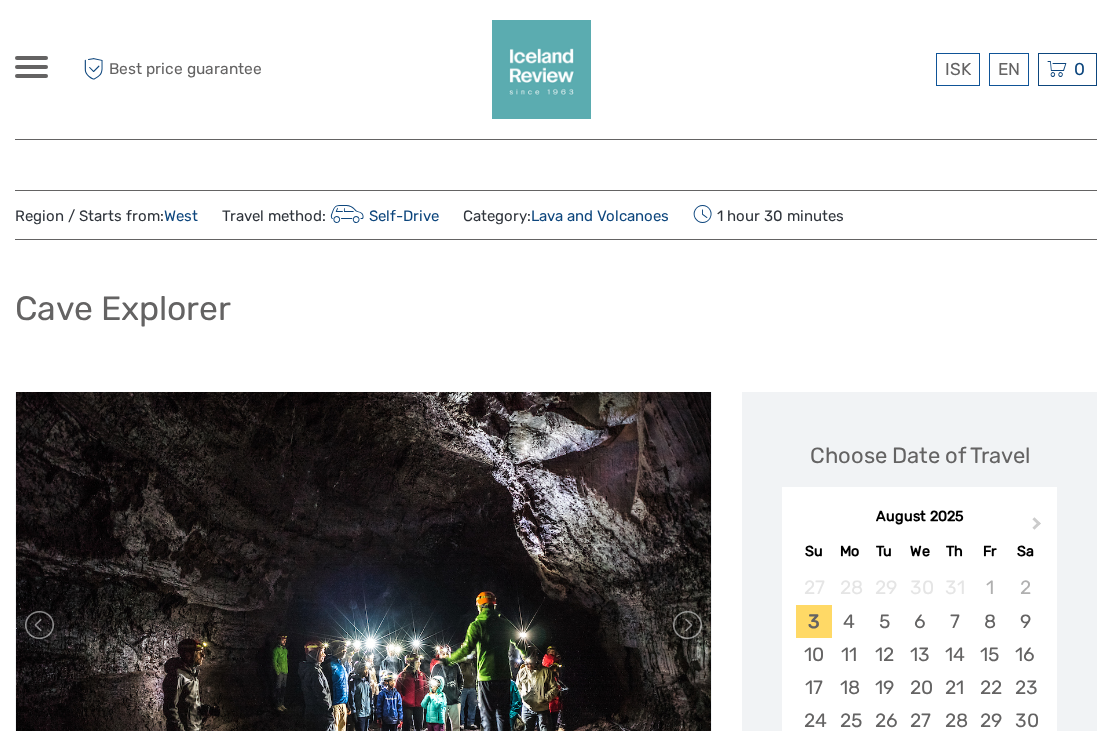 click at bounding box center [556, 69] 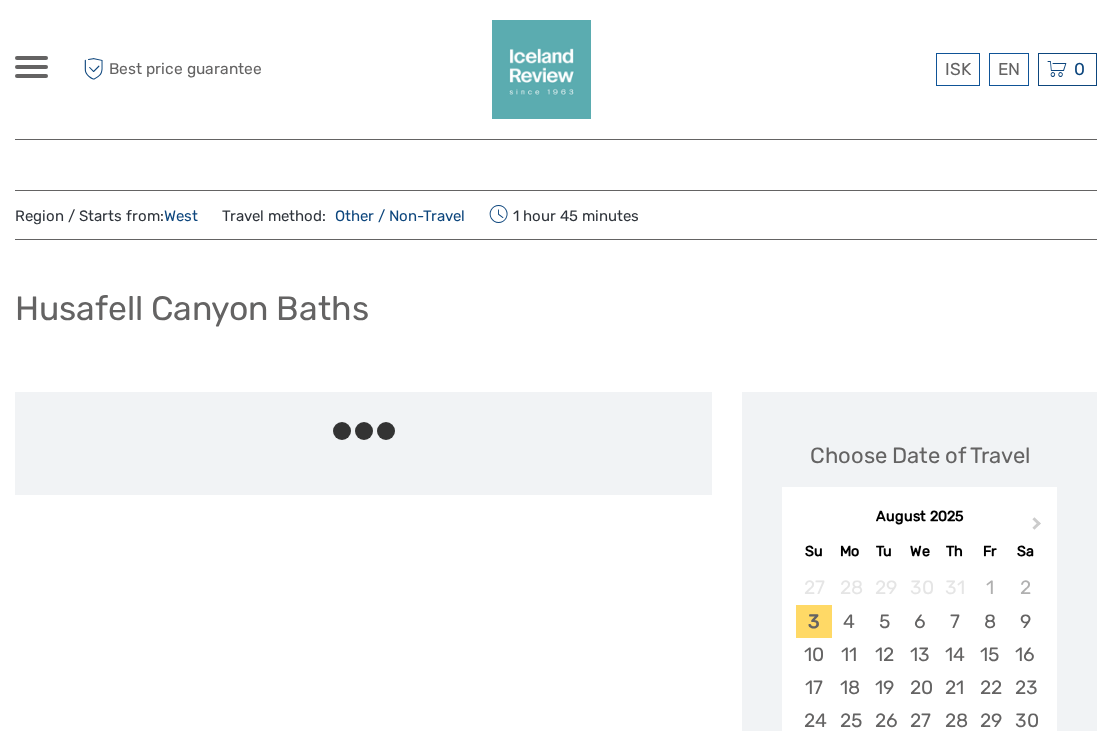 scroll, scrollTop: 0, scrollLeft: 0, axis: both 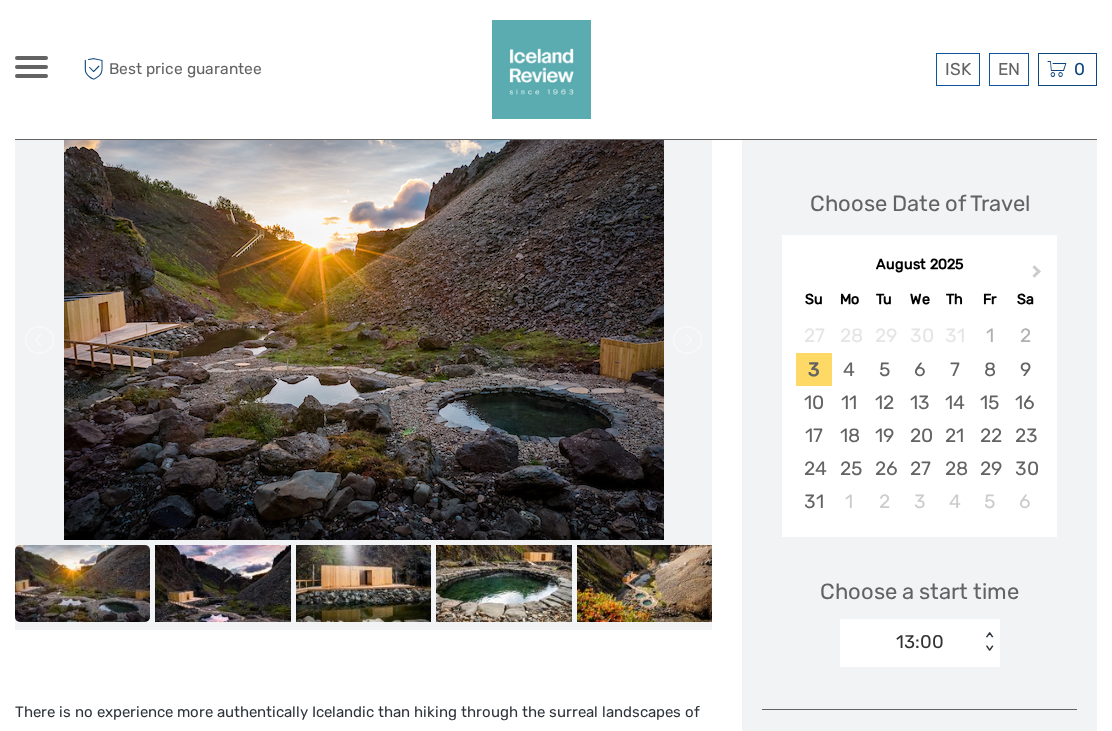 click at bounding box center (222, 583) 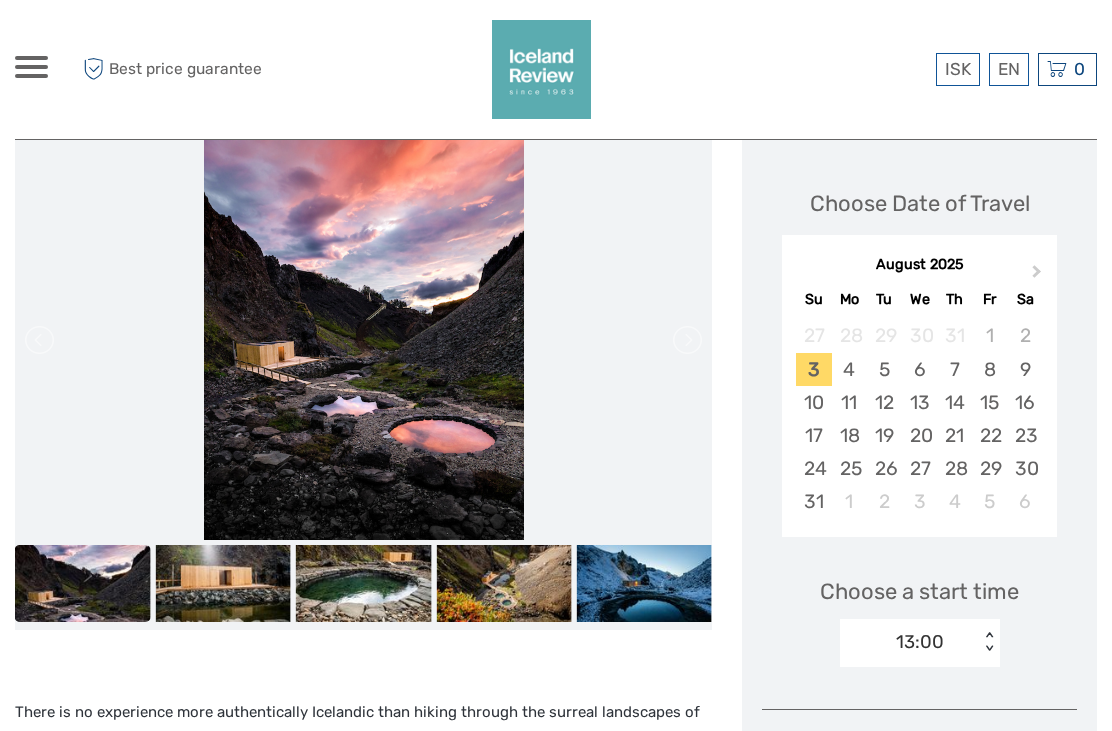 click at bounding box center (363, 583) 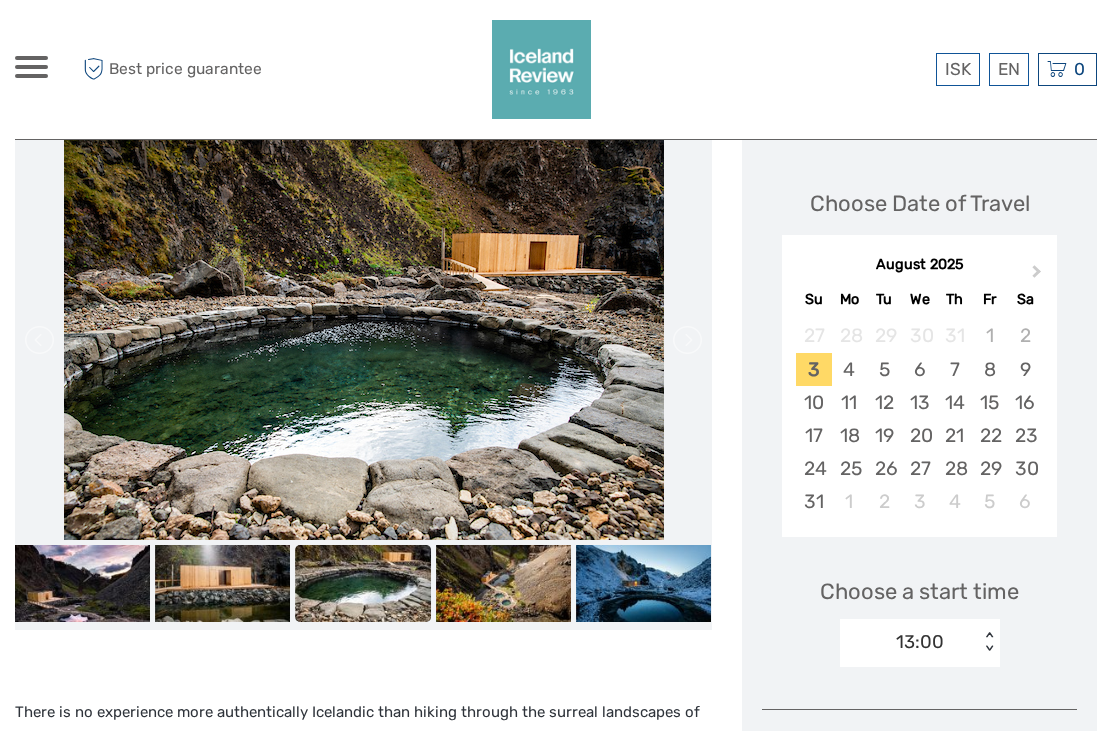 click at bounding box center (503, 583) 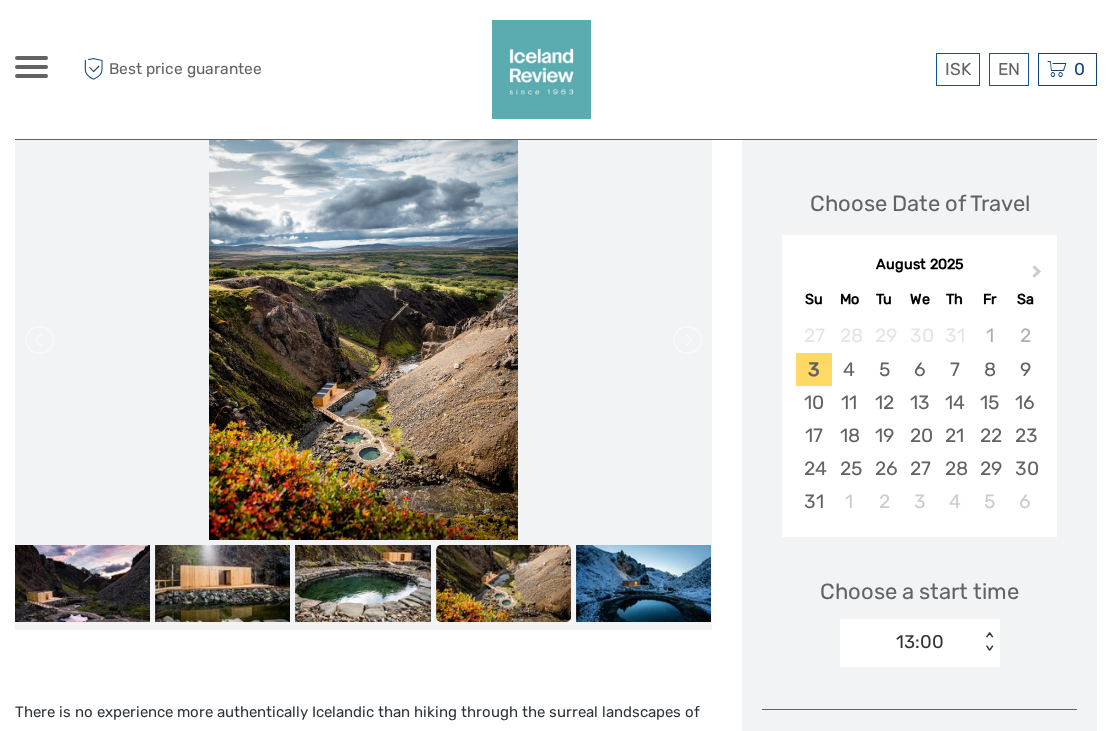click at bounding box center [643, 583] 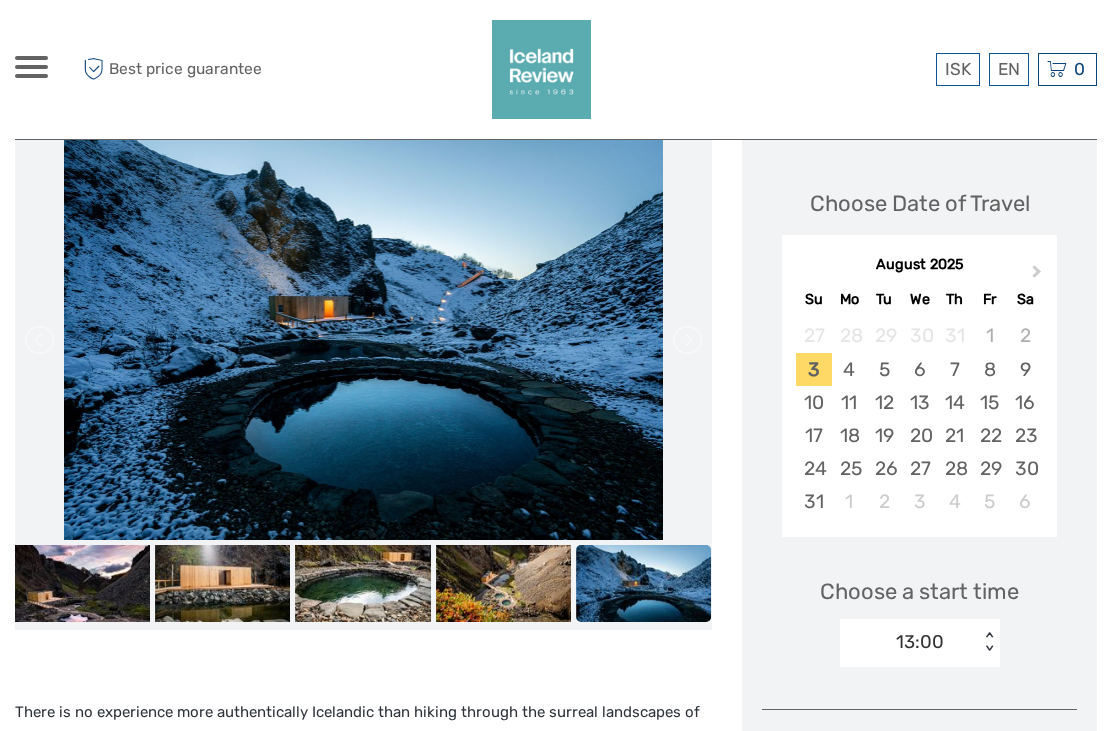 click at bounding box center (81, 583) 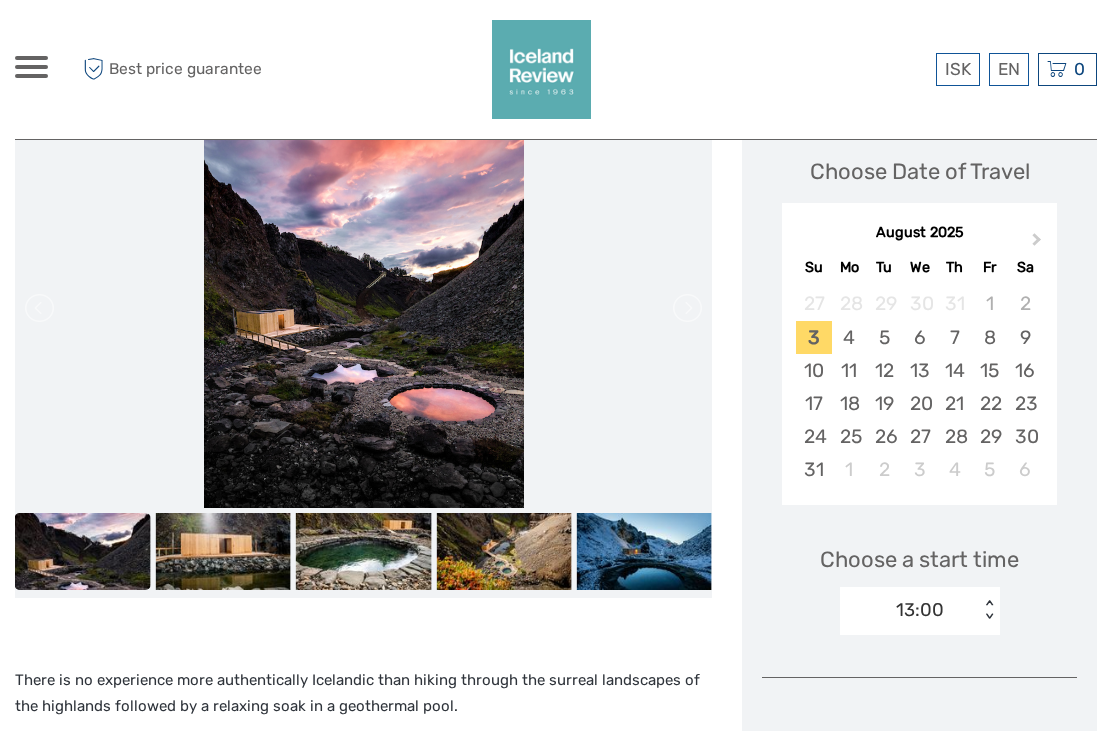 scroll, scrollTop: 389, scrollLeft: 0, axis: vertical 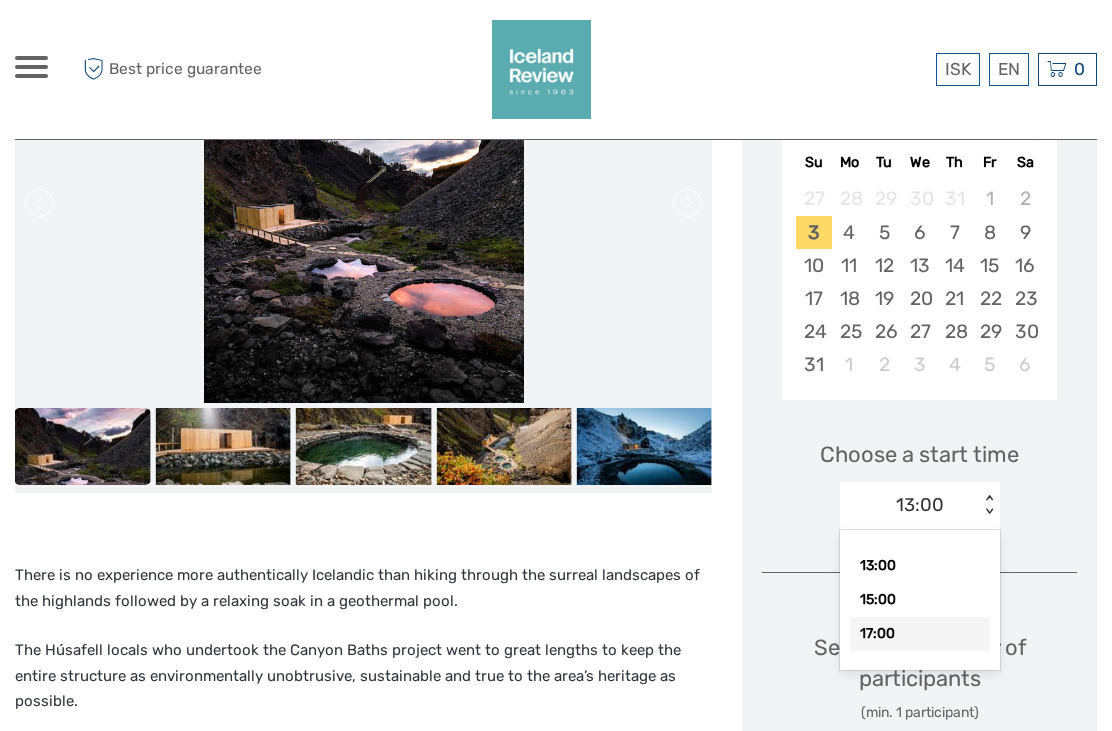 click on "17:00" at bounding box center [920, 634] 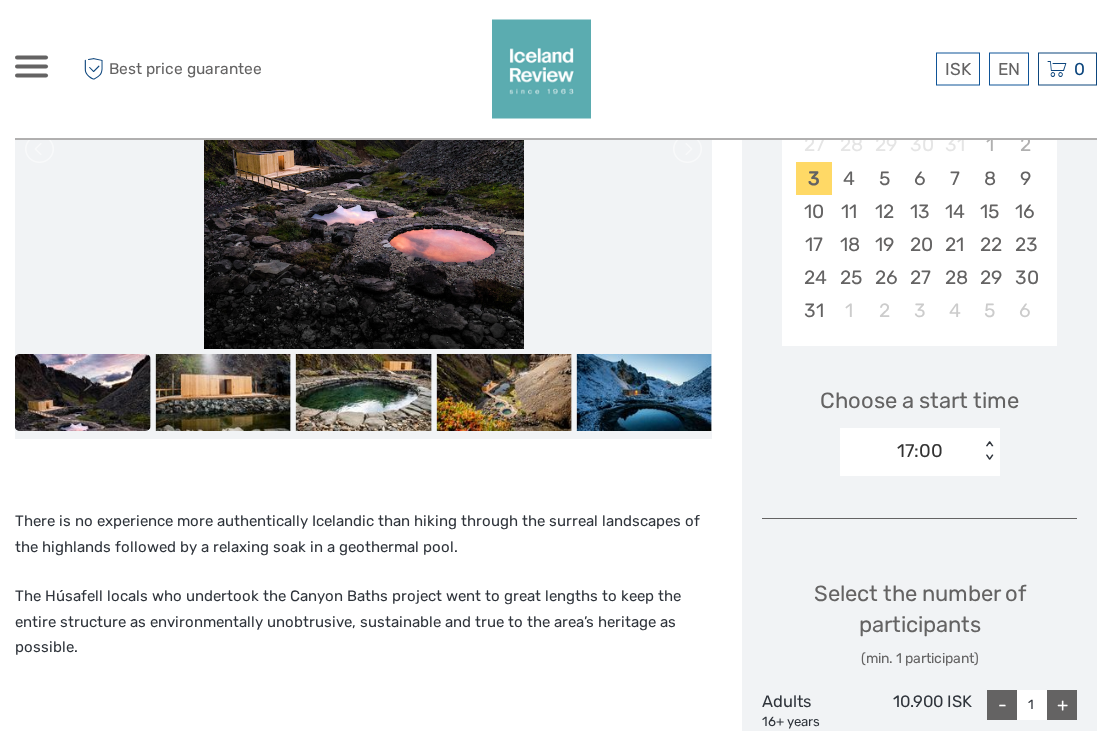 scroll, scrollTop: 580, scrollLeft: 0, axis: vertical 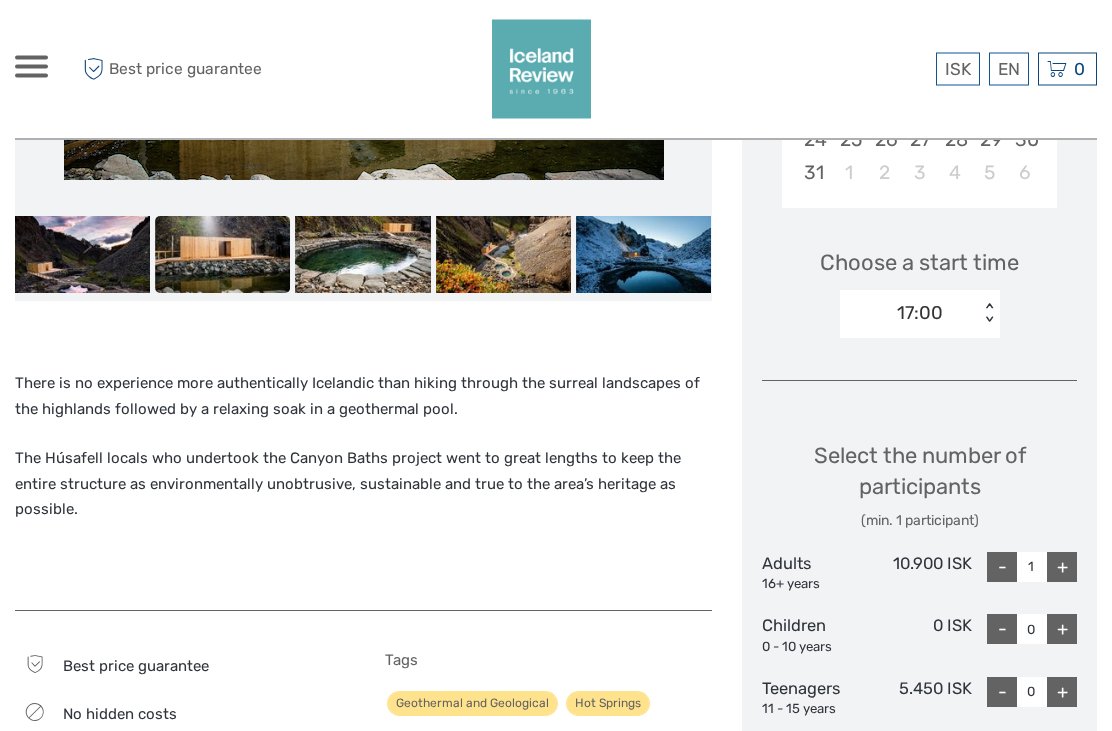 click on "+" at bounding box center [1062, 693] 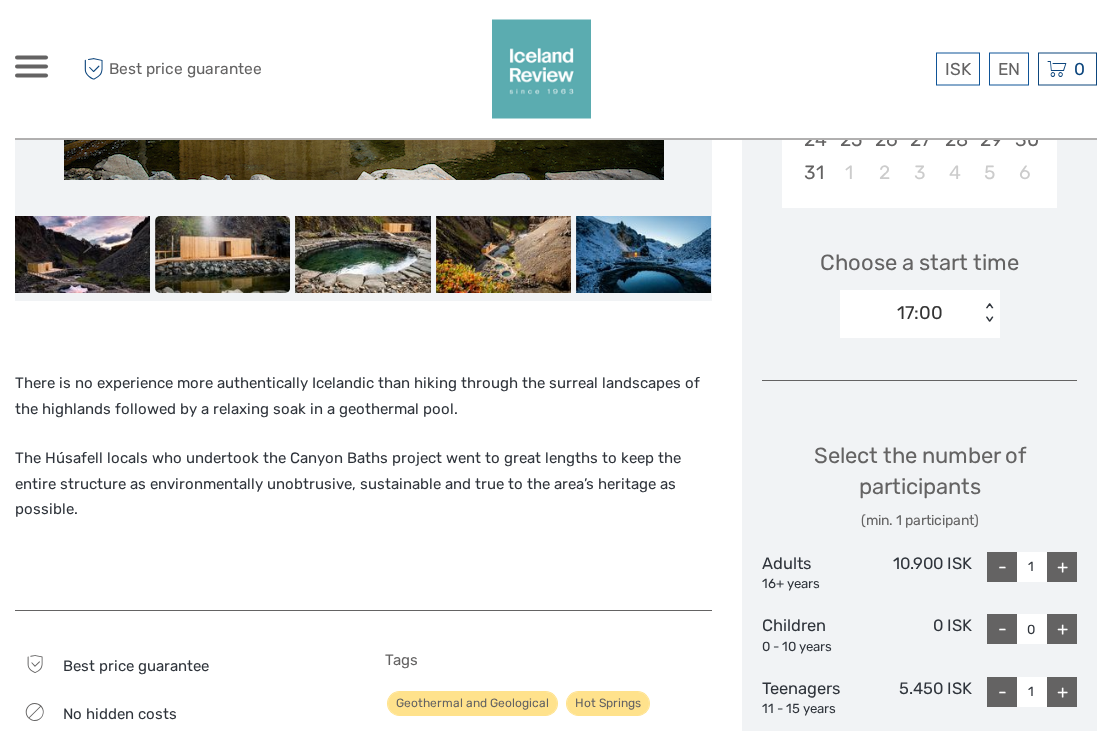scroll, scrollTop: 581, scrollLeft: 0, axis: vertical 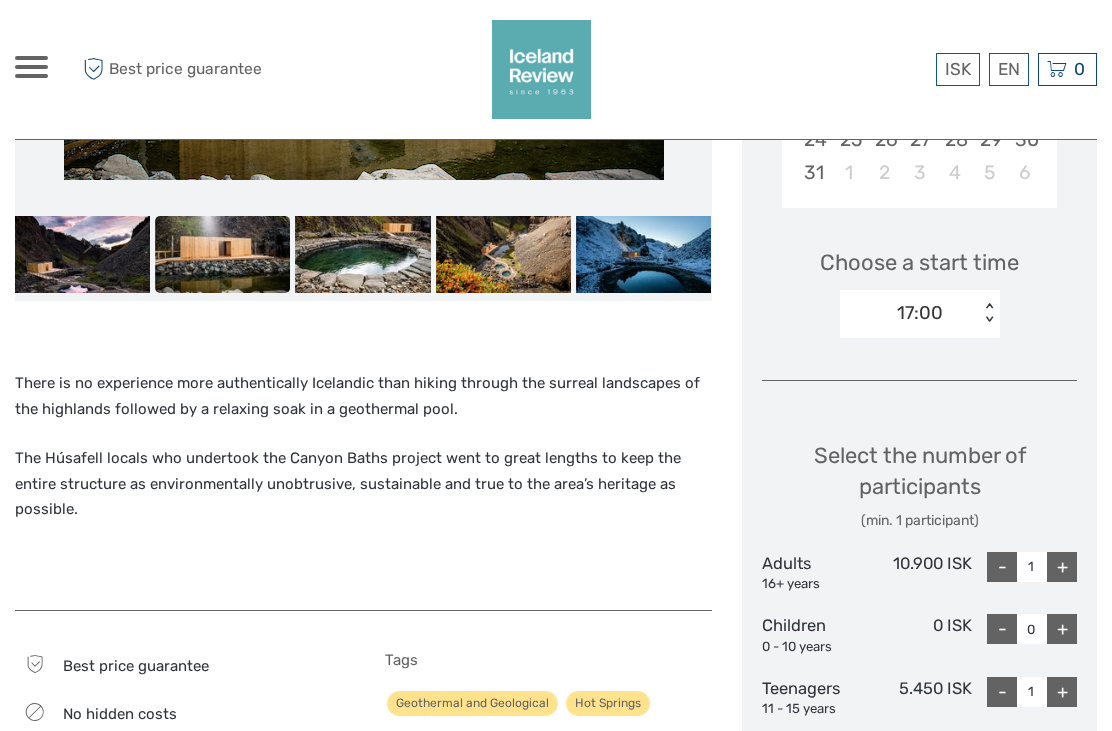 click on "+" at bounding box center (1062, 629) 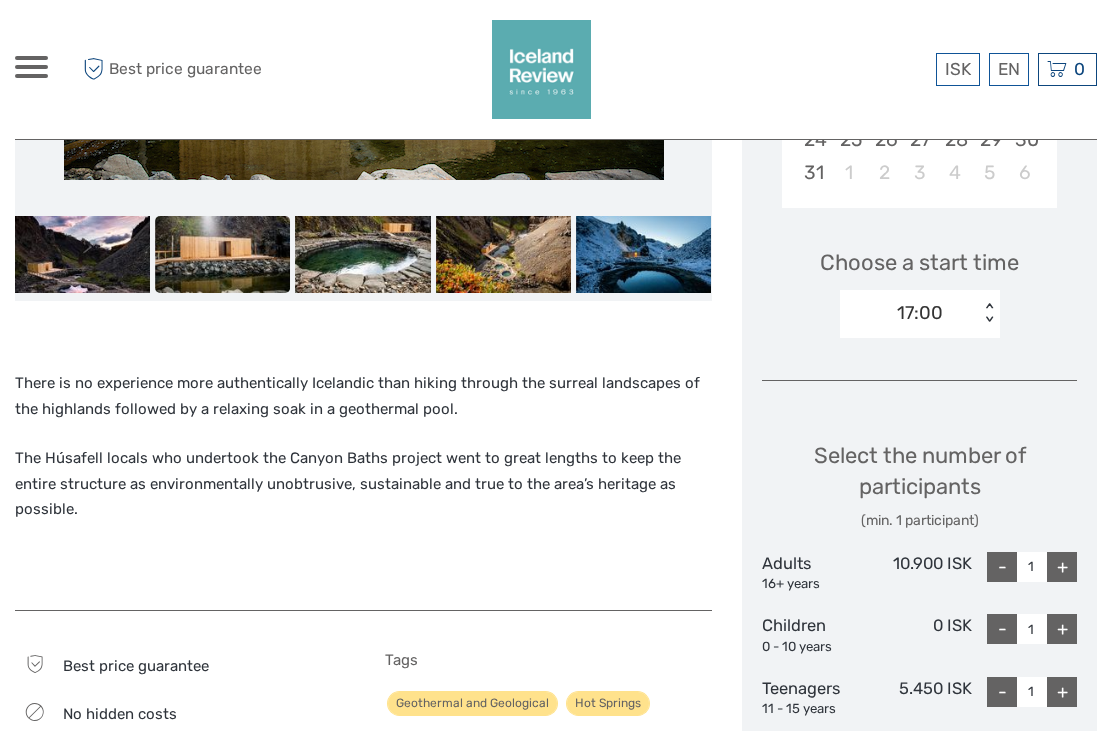click on "-" at bounding box center [1002, 629] 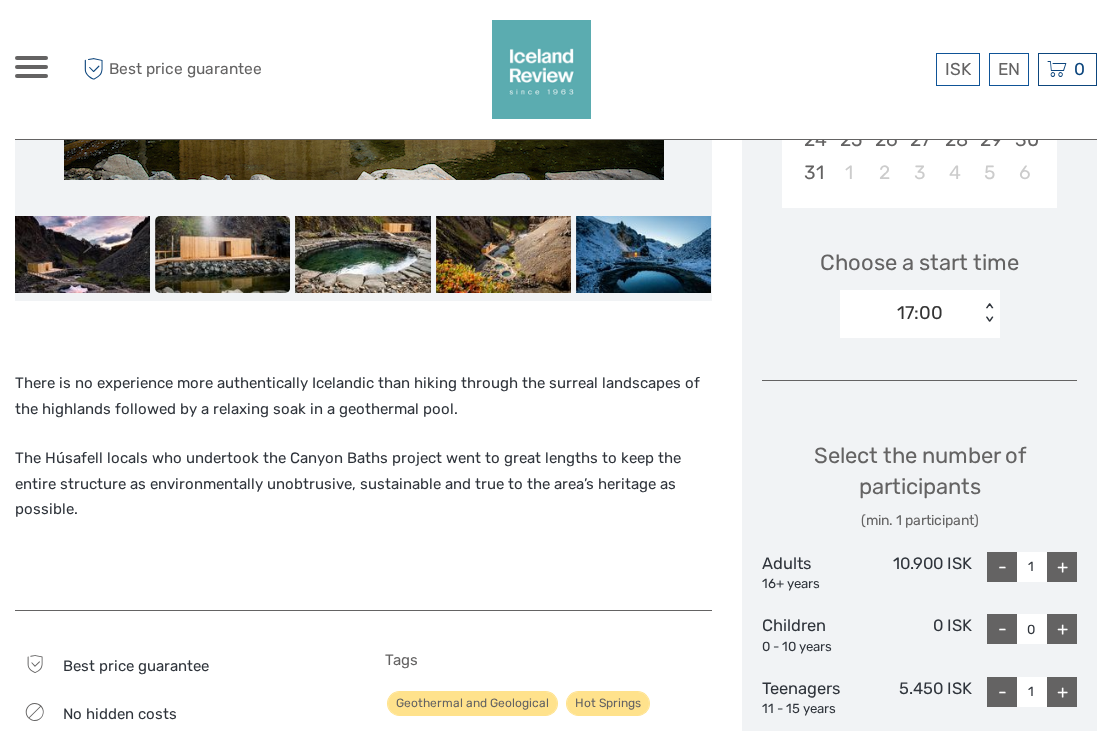 click on "+" at bounding box center [1062, 692] 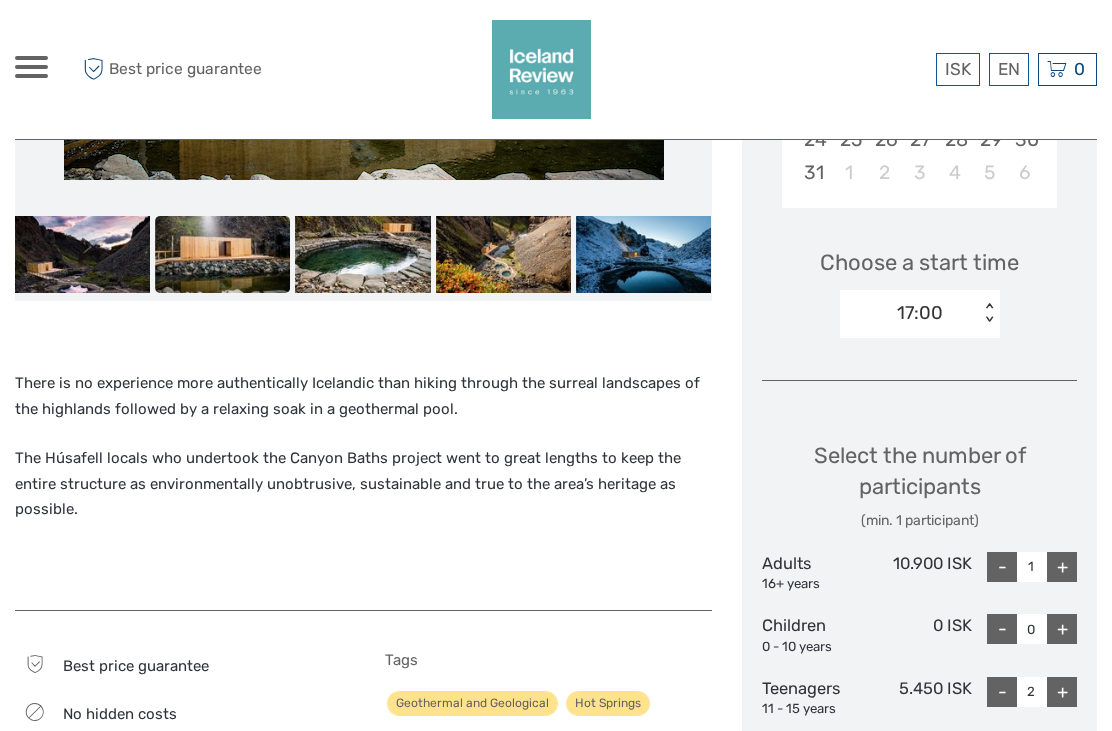 click on "+" at bounding box center [1062, 567] 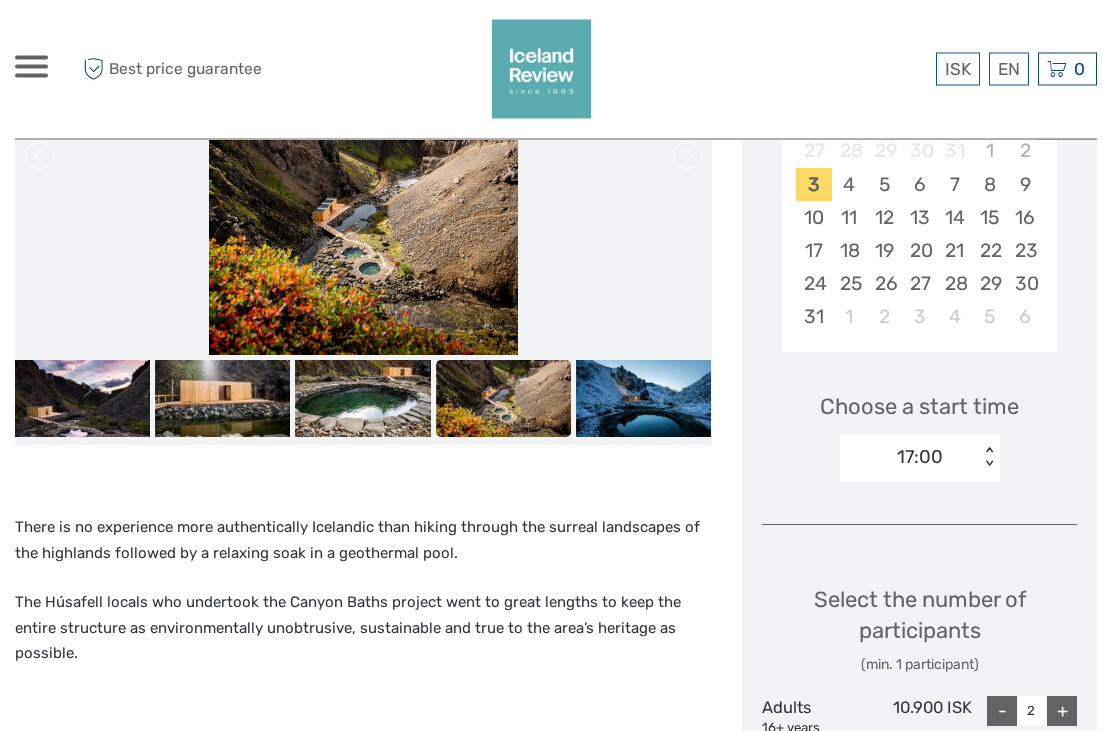 scroll, scrollTop: 425, scrollLeft: 0, axis: vertical 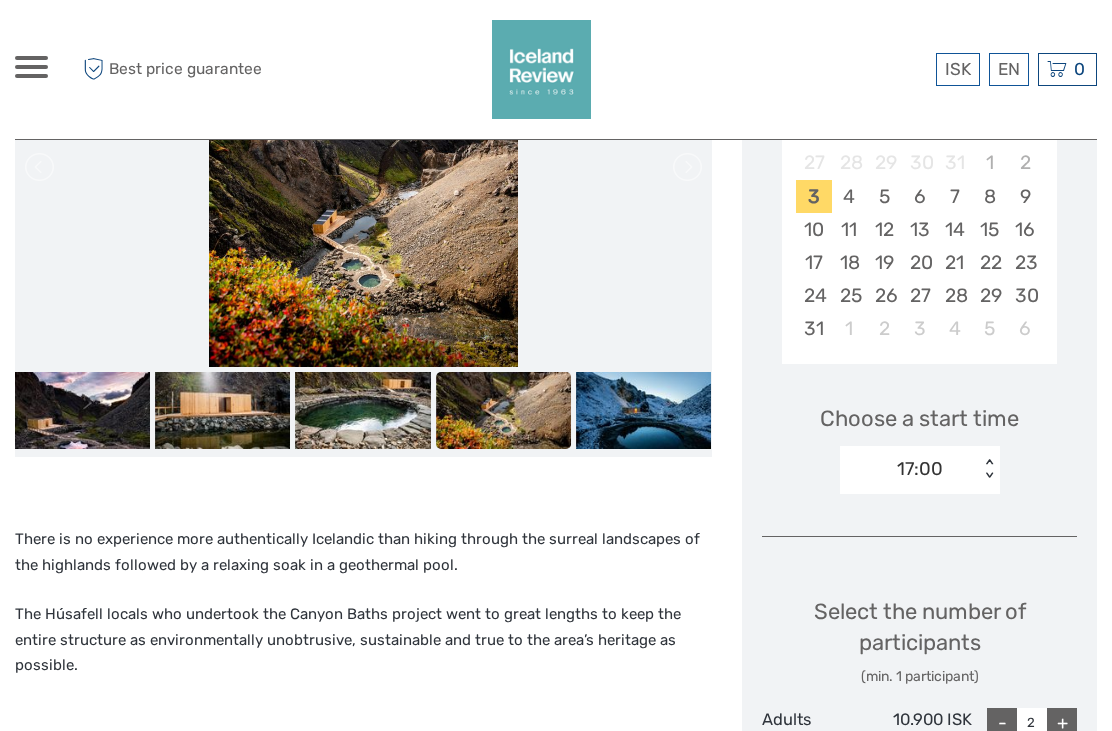 click at bounding box center [222, 410] 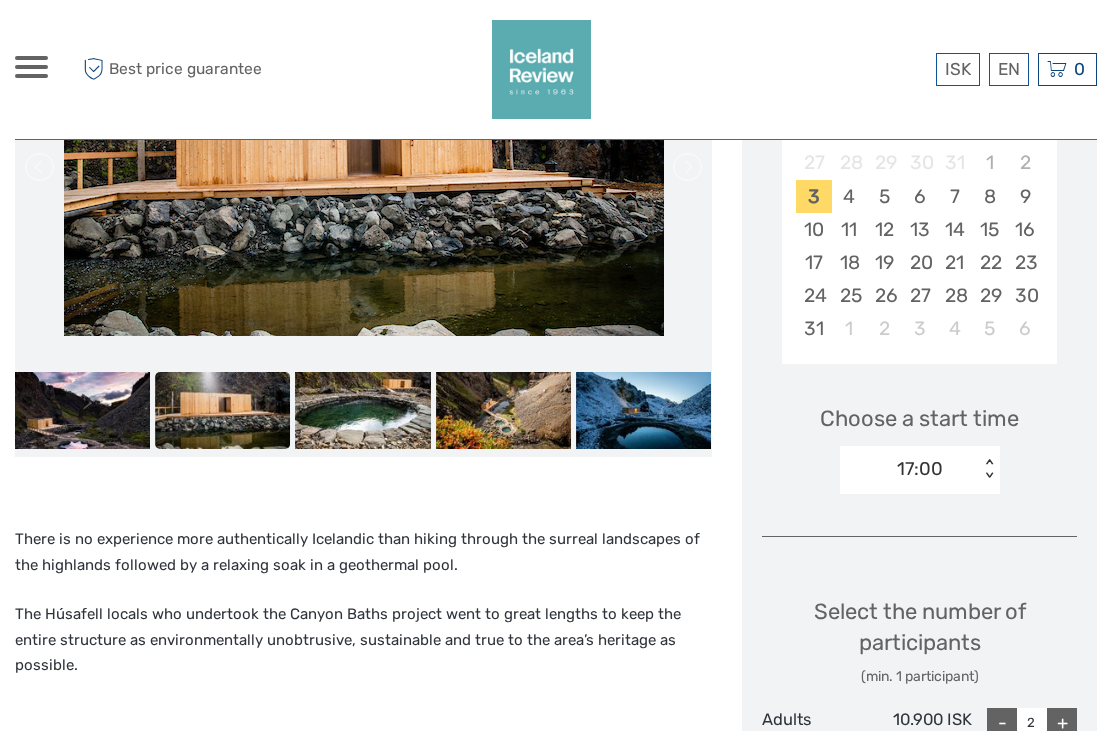 click at bounding box center [362, 410] 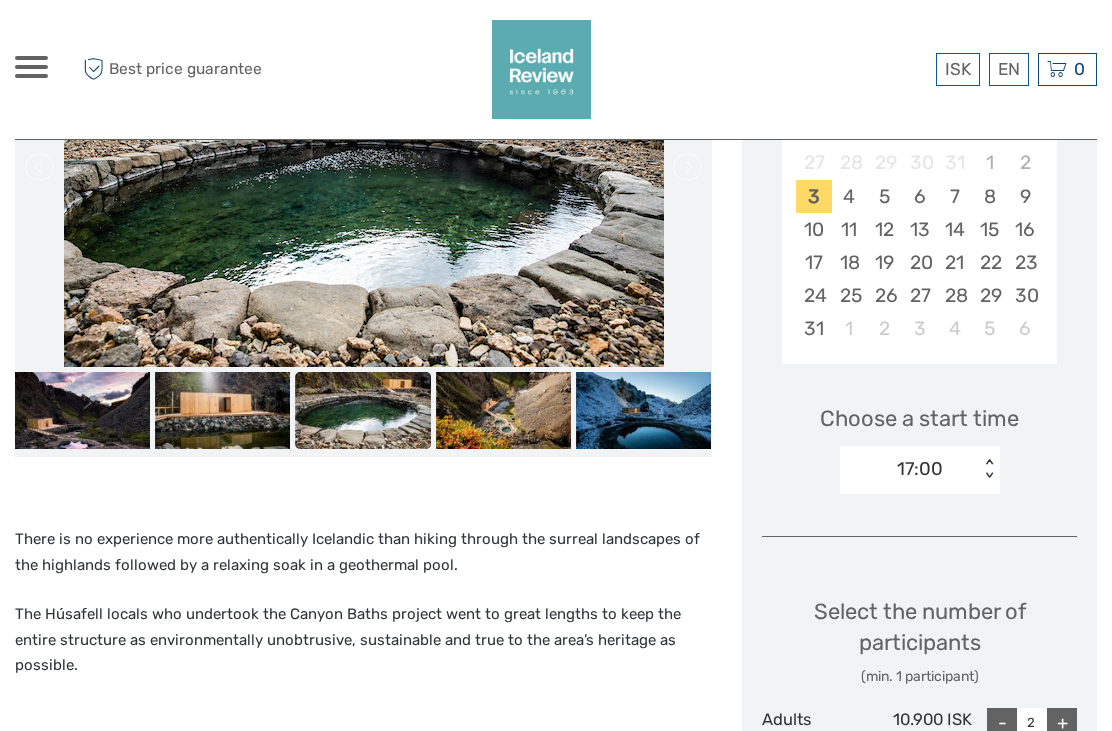 click at bounding box center (503, 410) 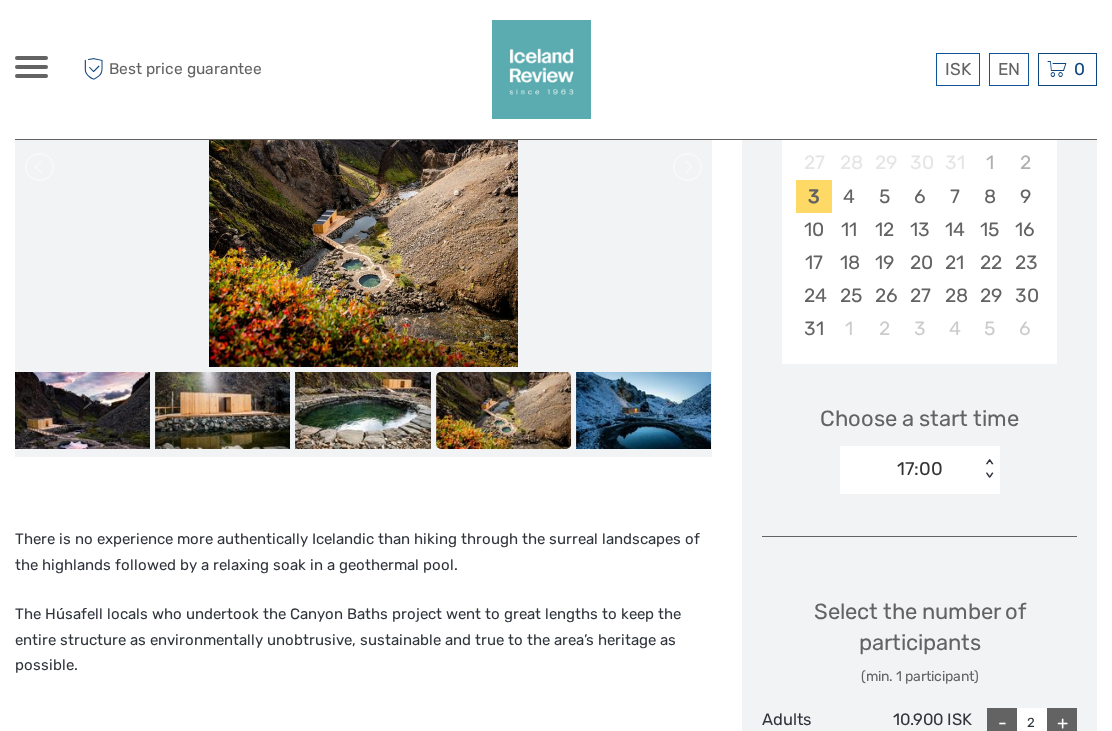 click at bounding box center [643, 410] 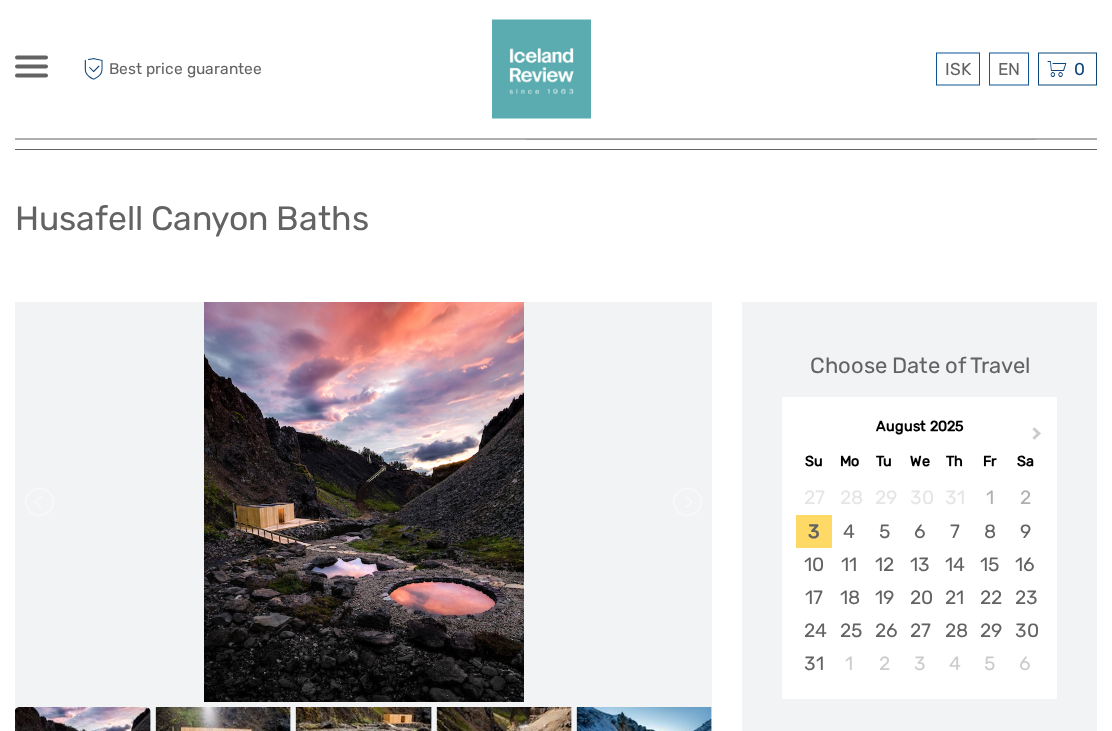 scroll, scrollTop: 0, scrollLeft: 0, axis: both 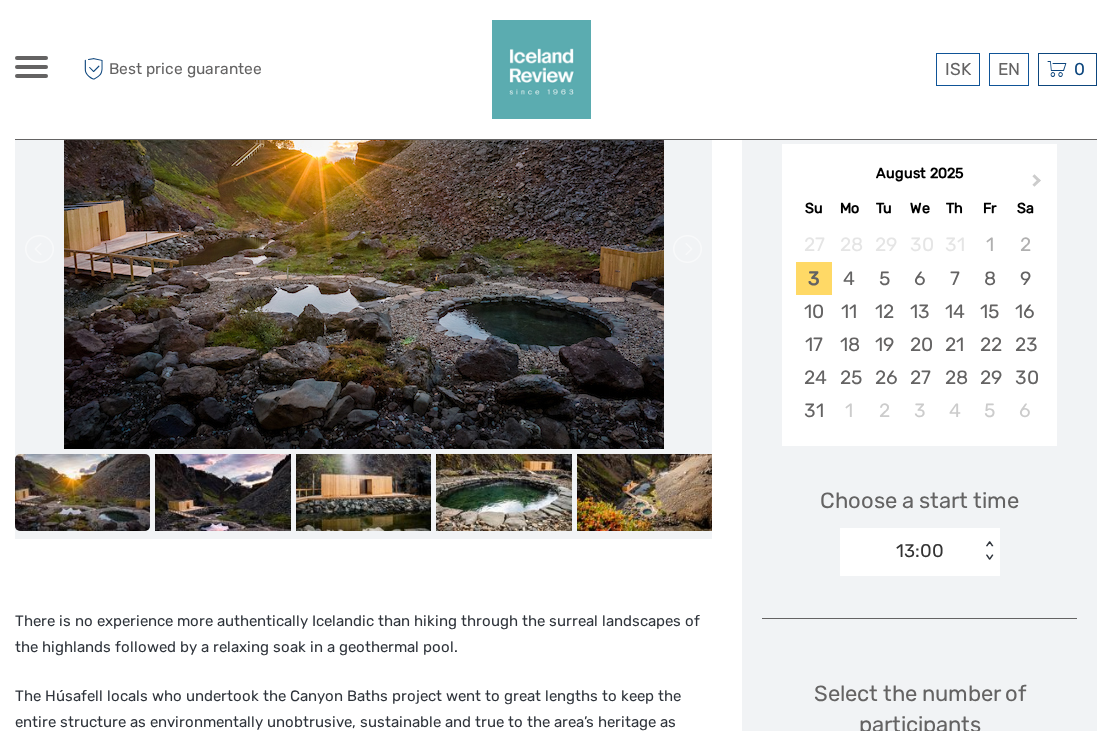 click at bounding box center [644, 492] 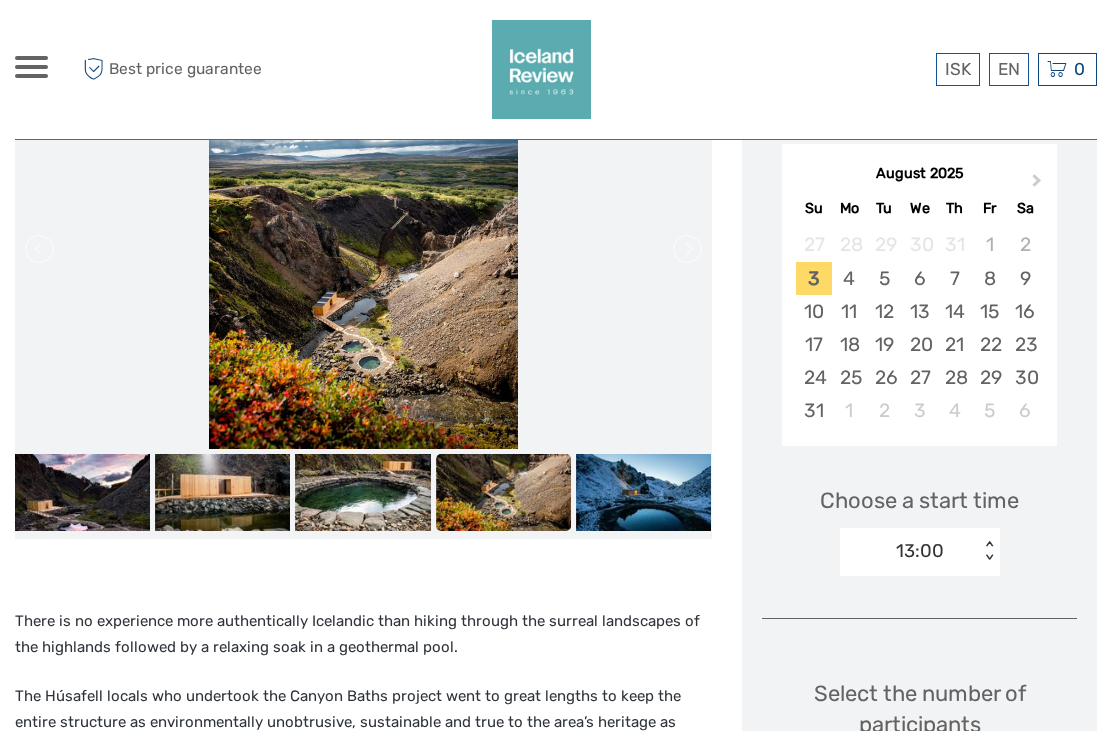 click at bounding box center [643, 492] 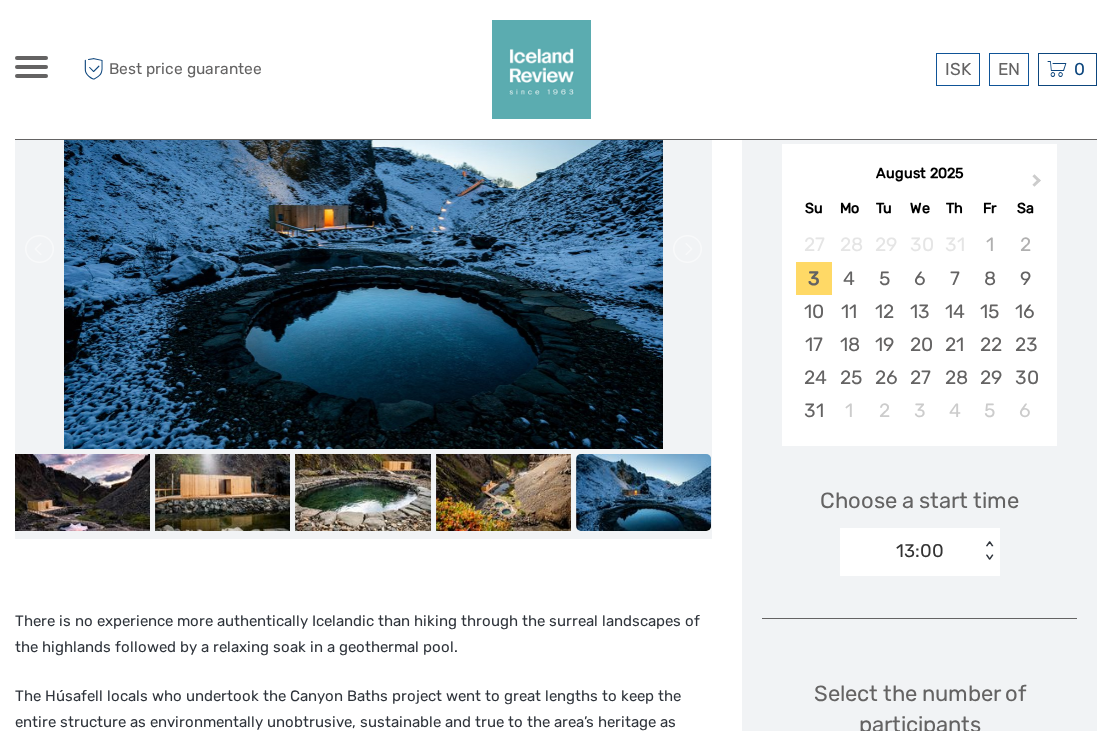 click at bounding box center (643, 492) 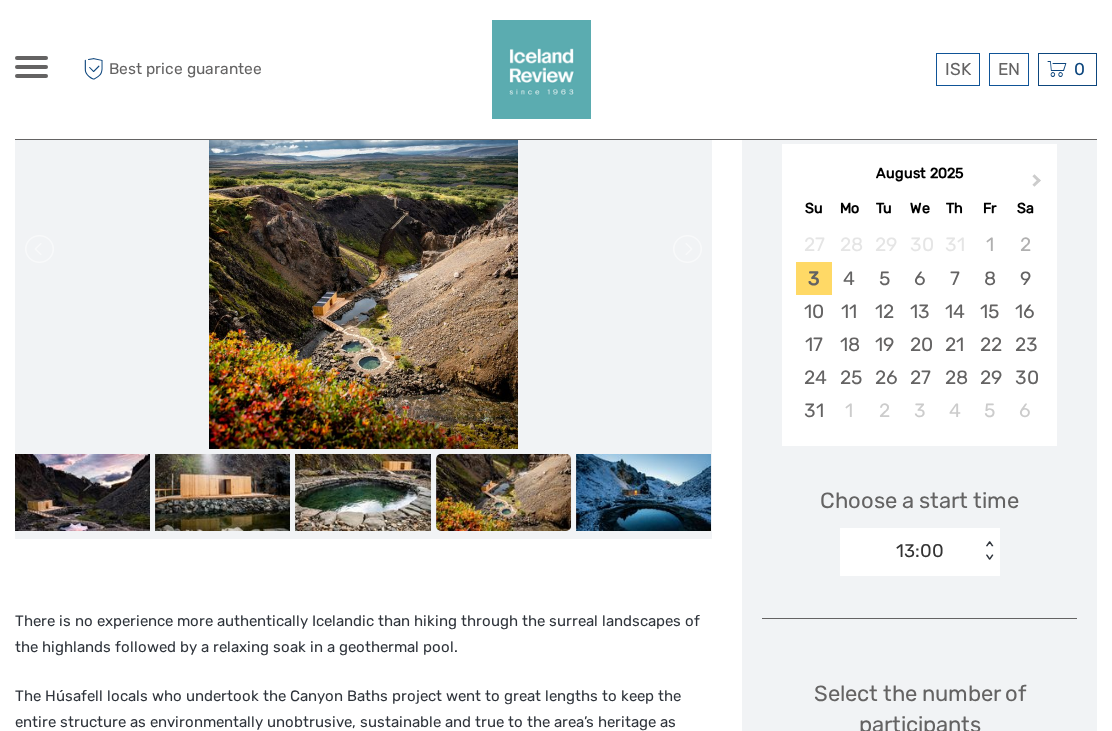 click at bounding box center [362, 492] 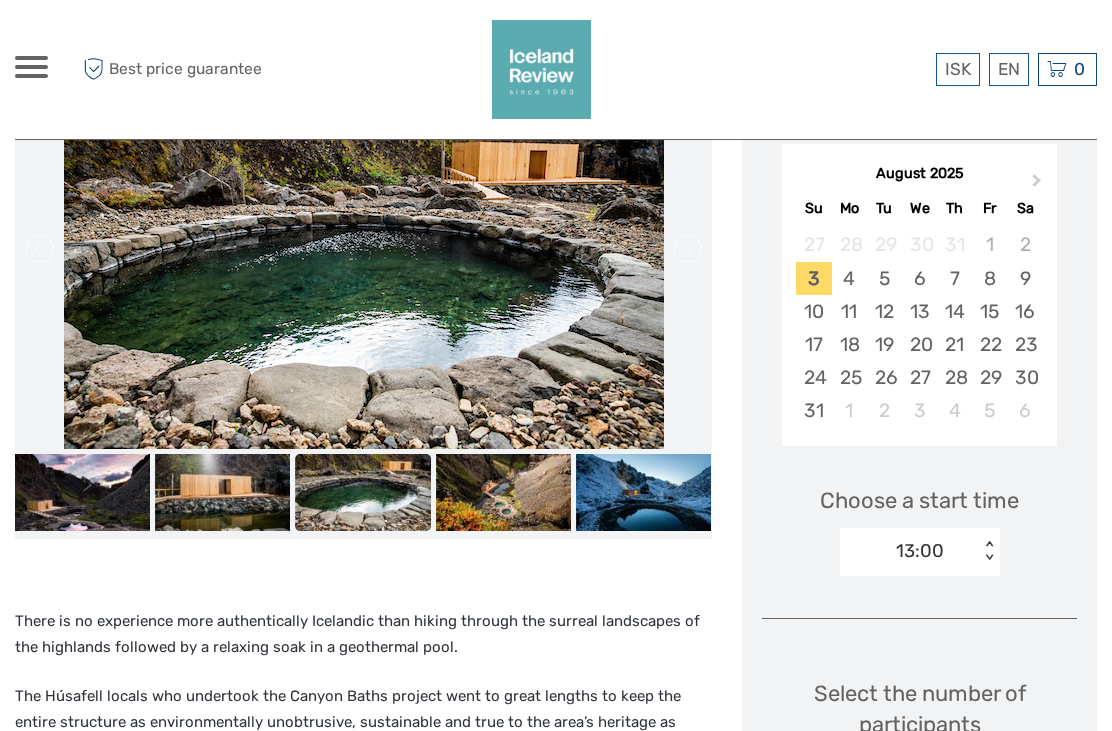 scroll, scrollTop: 338, scrollLeft: 0, axis: vertical 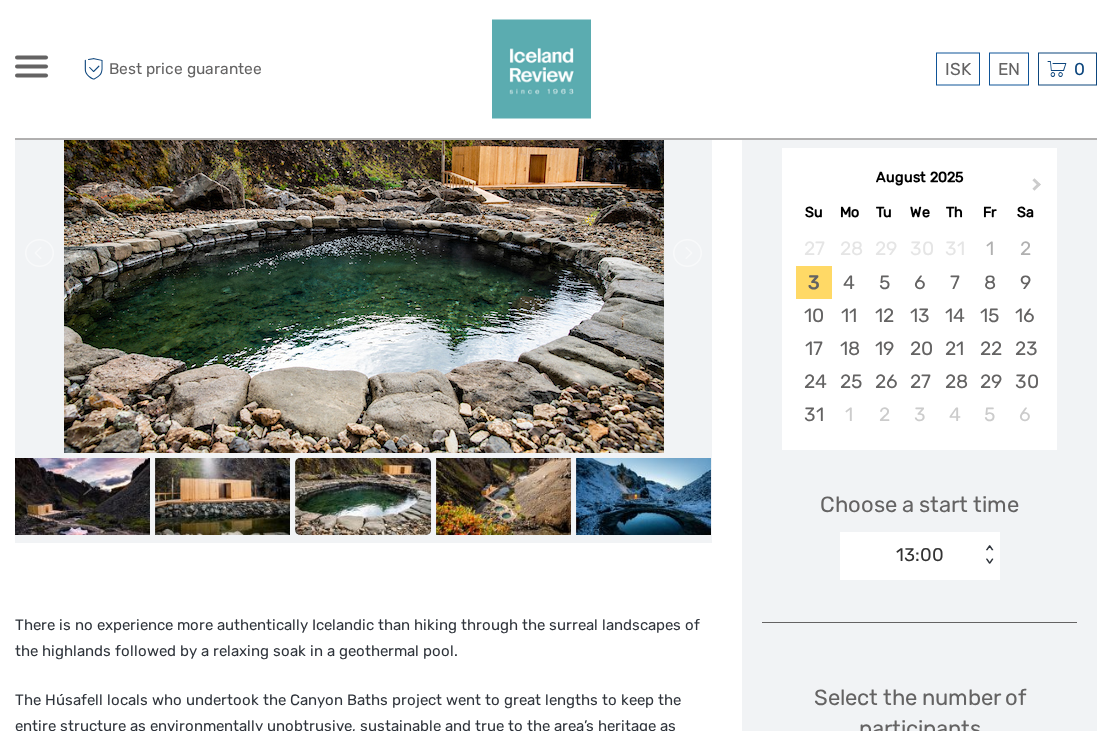 click at bounding box center (222, 497) 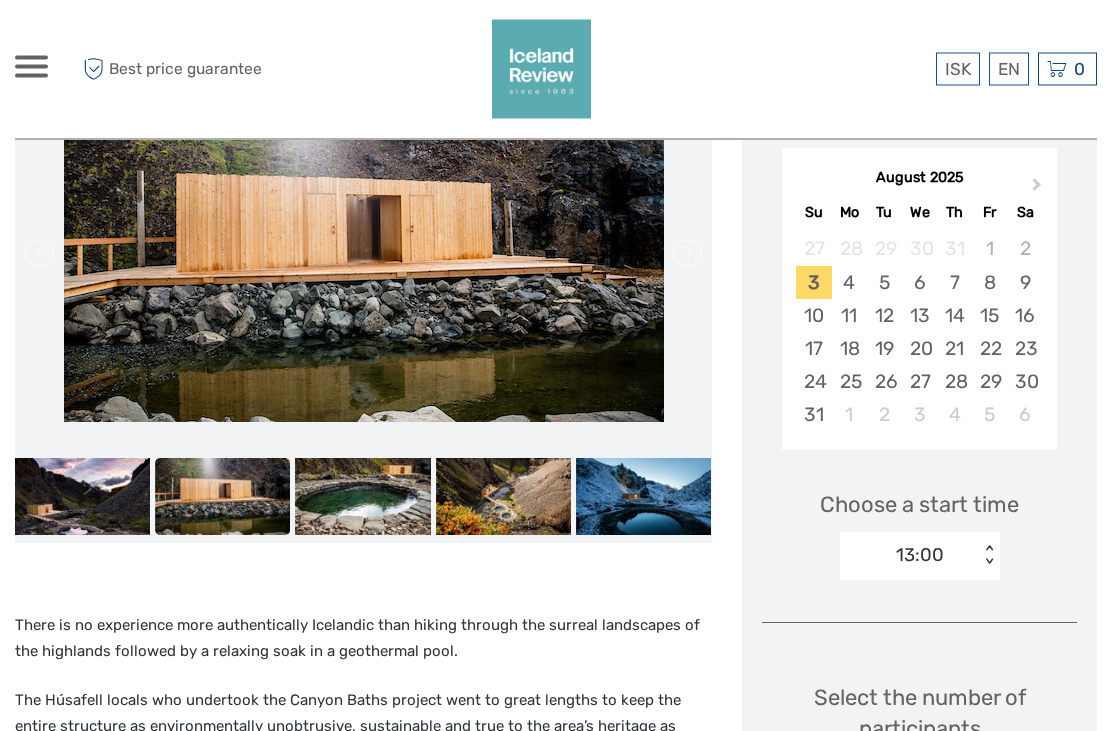 click at bounding box center [81, 497] 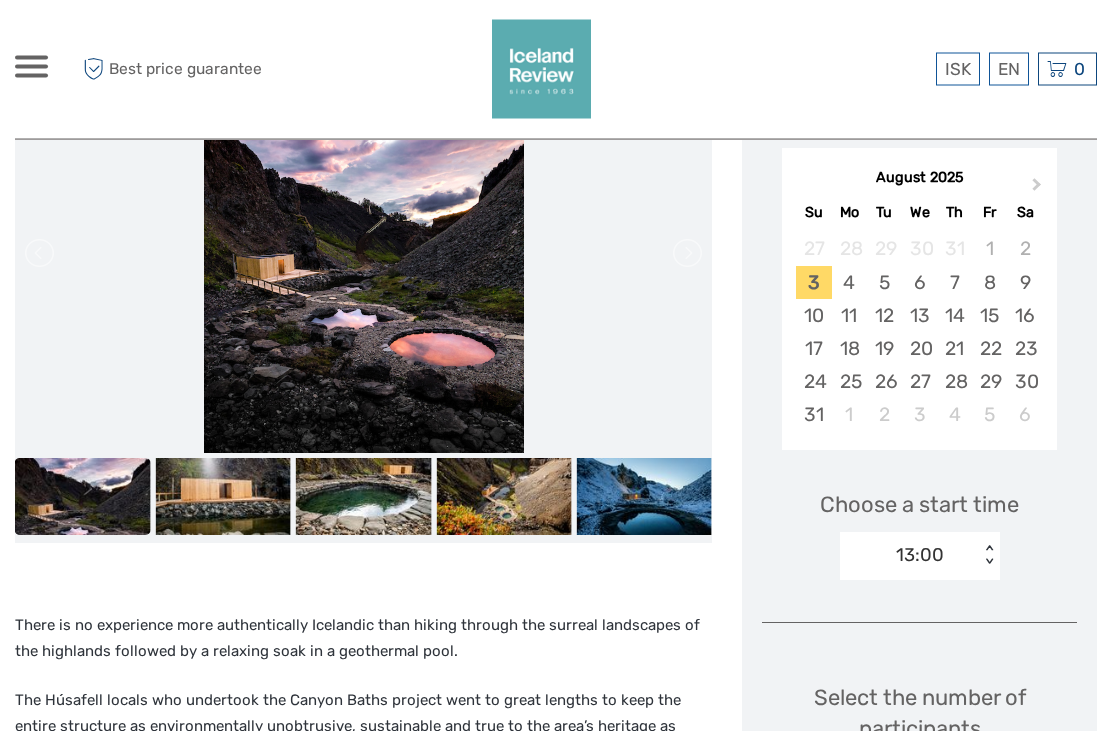 click at bounding box center (222, 497) 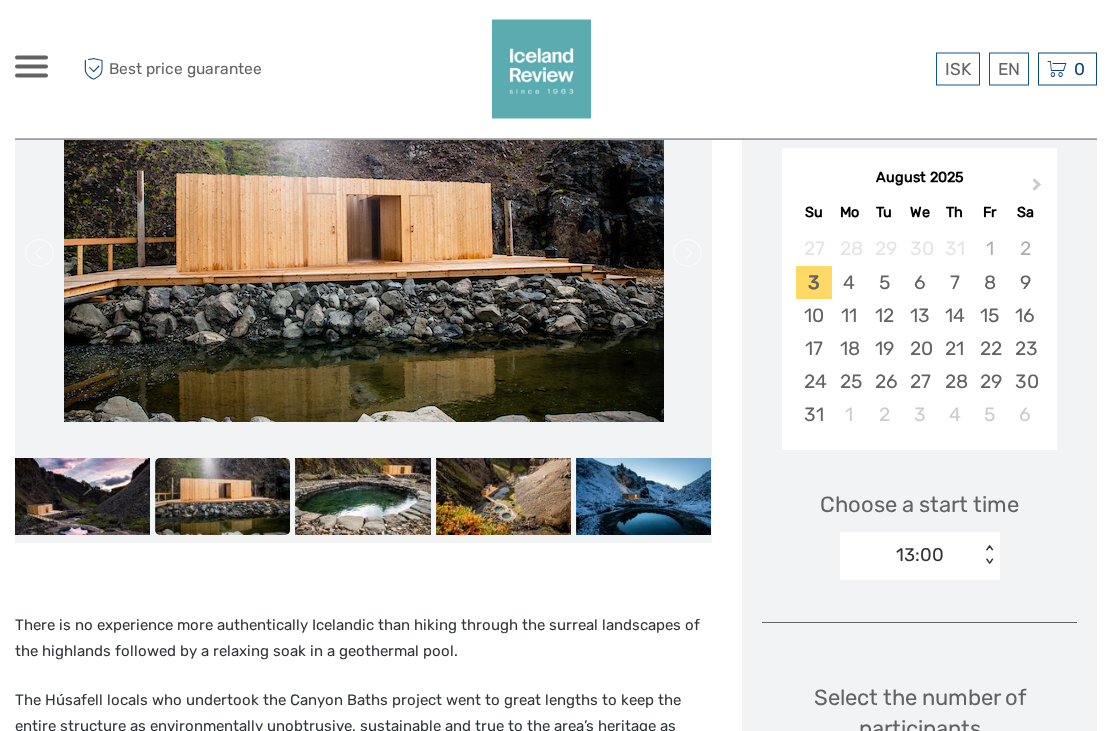 click at bounding box center [362, 497] 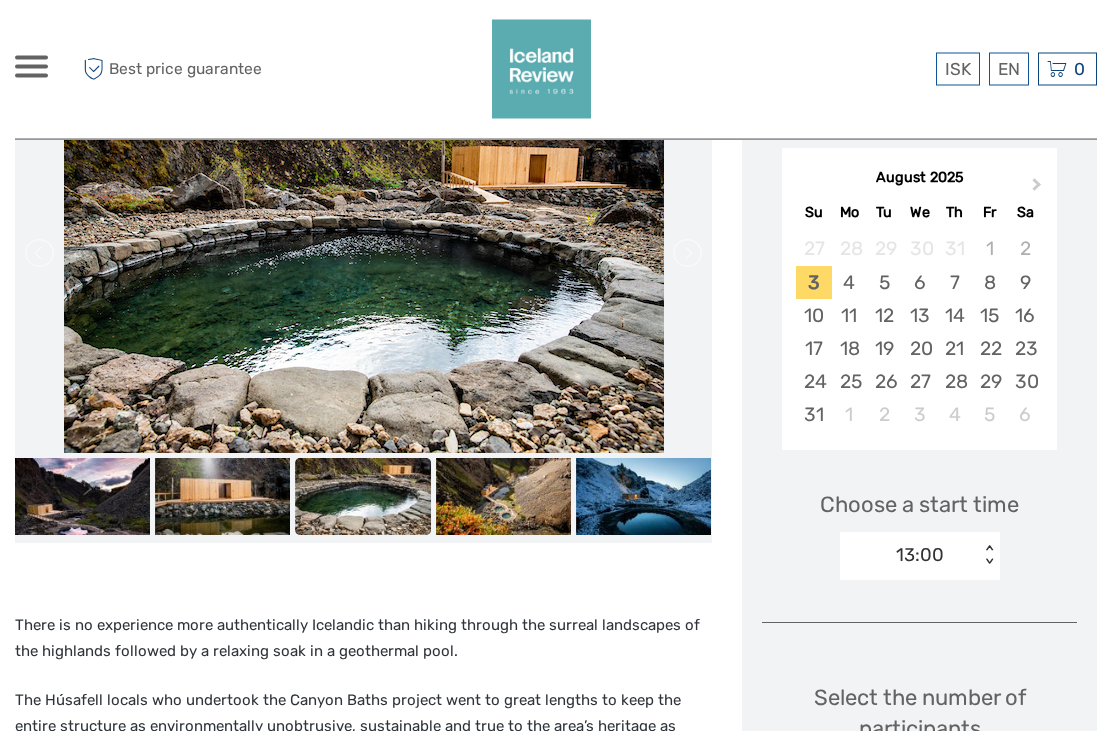 click at bounding box center [503, 497] 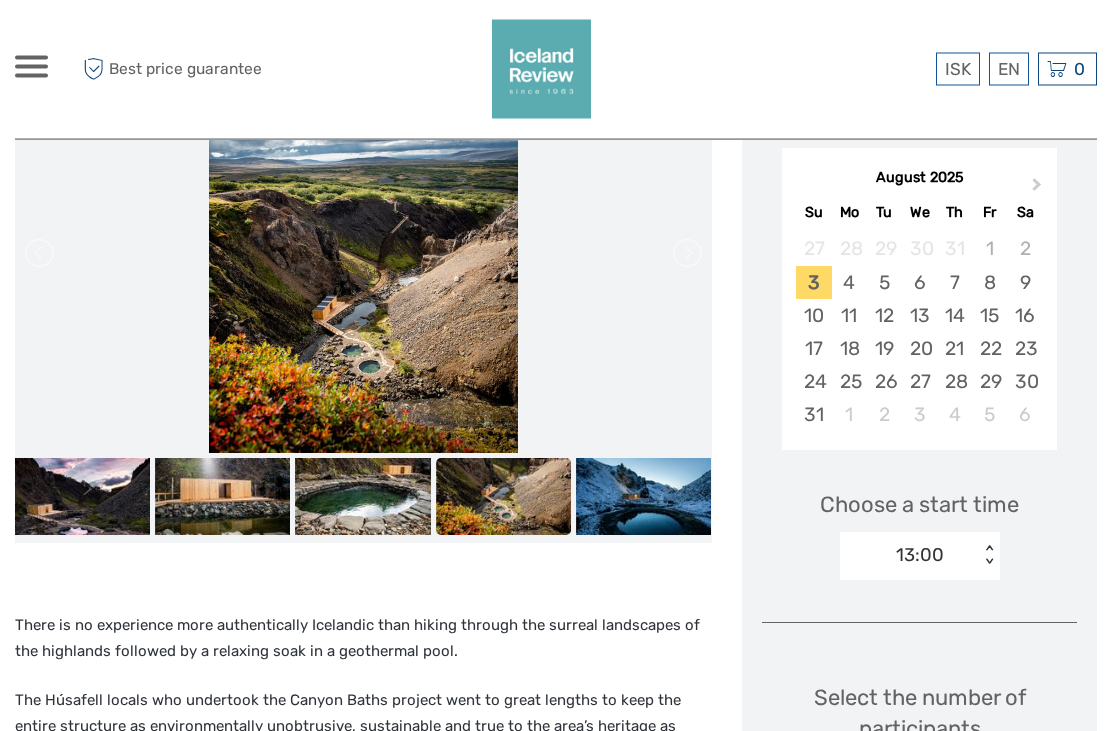 click at bounding box center [643, 497] 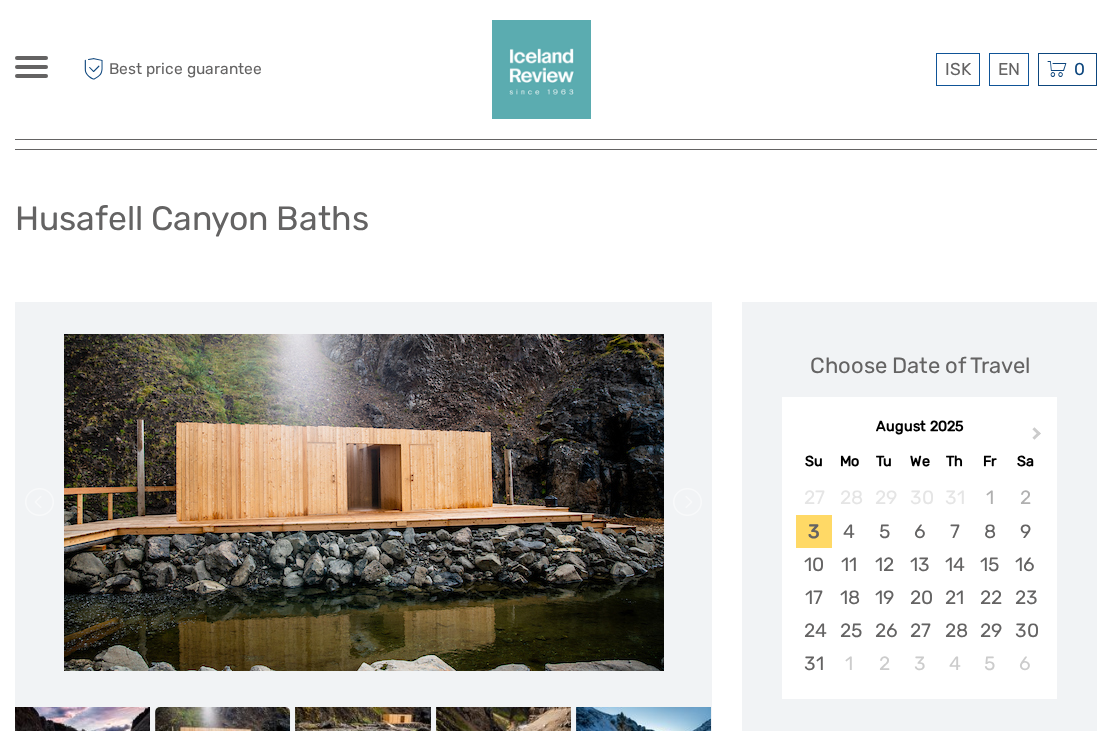 scroll, scrollTop: 0, scrollLeft: 0, axis: both 